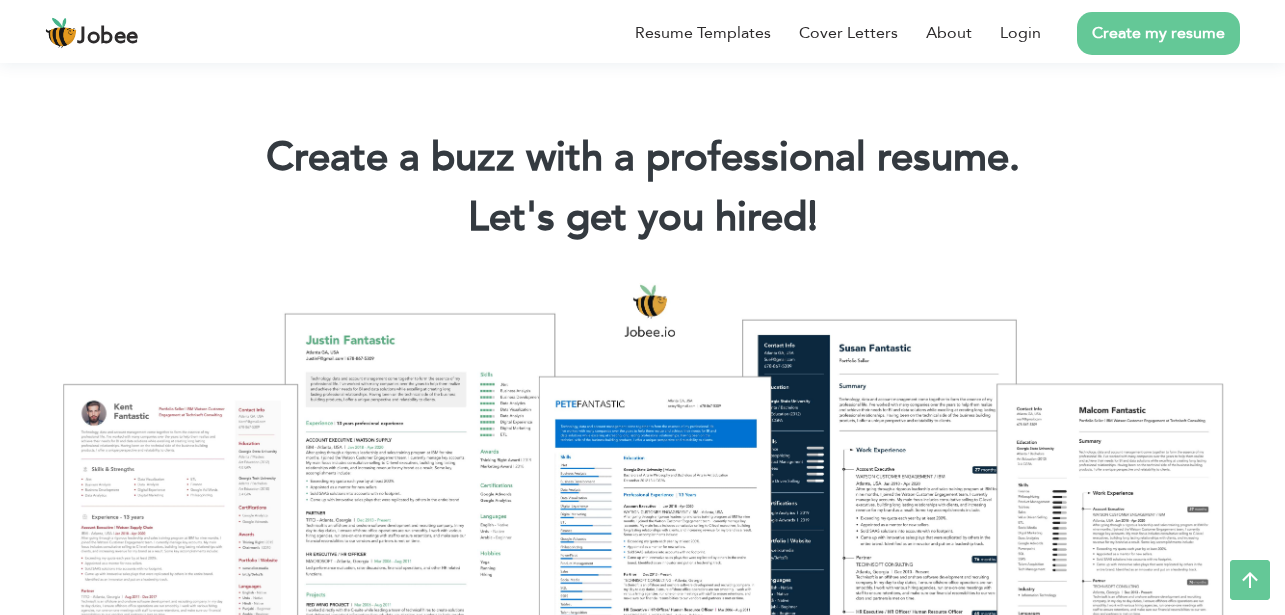 scroll, scrollTop: 336, scrollLeft: 0, axis: vertical 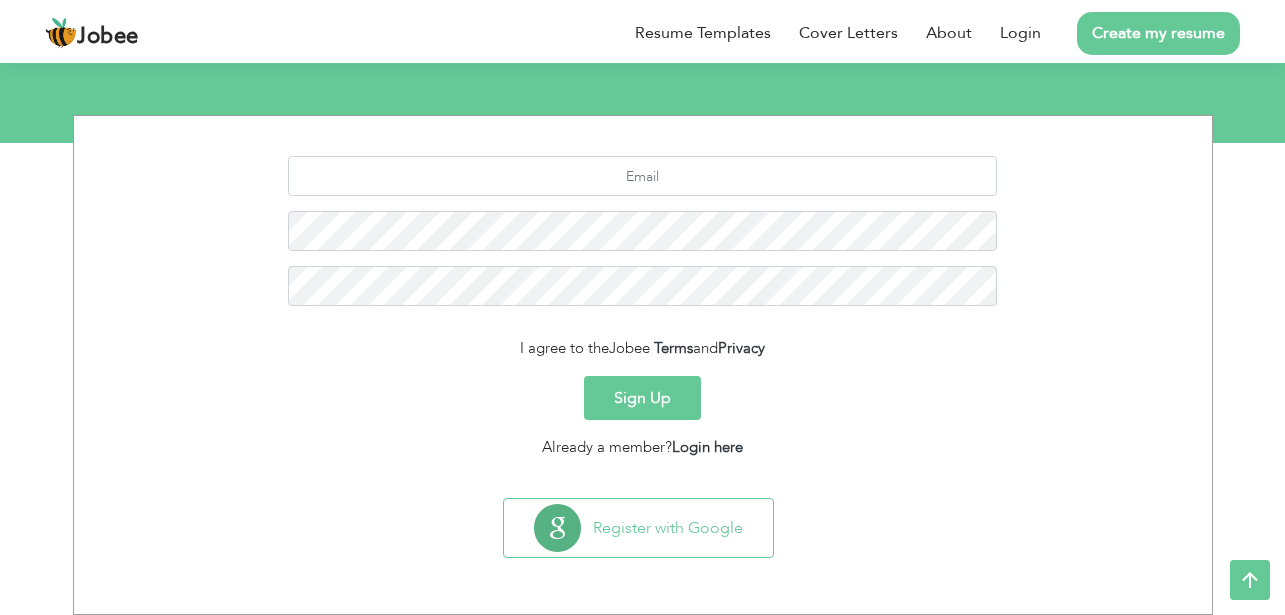 click on "Sign Up" at bounding box center (642, 398) 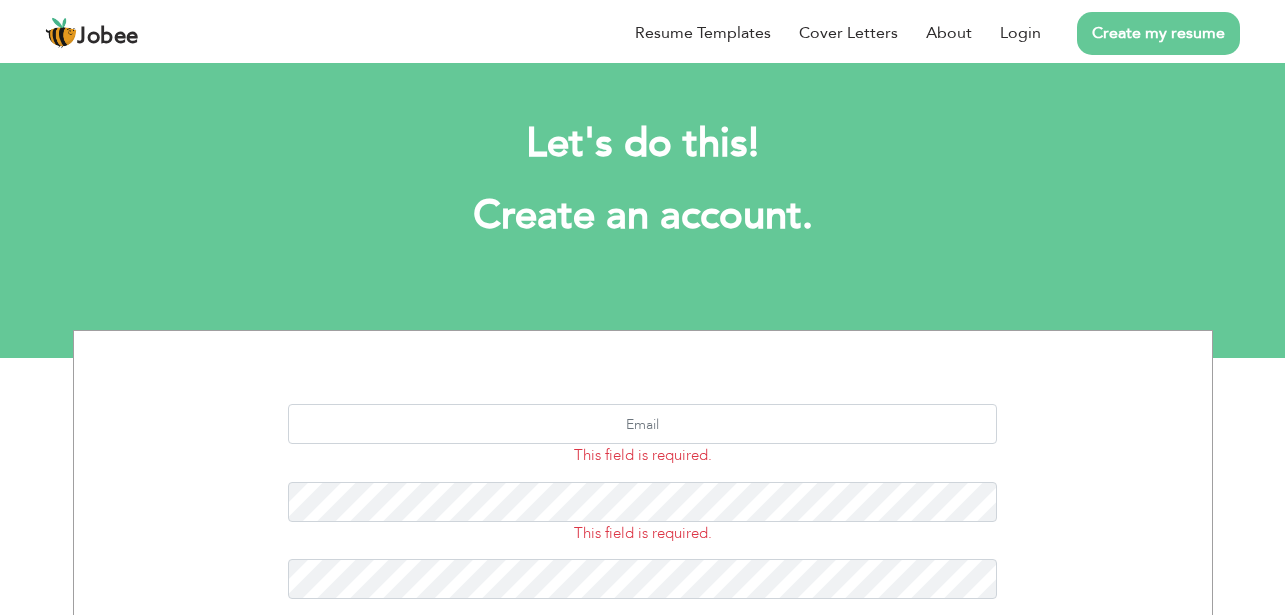 scroll, scrollTop: 0, scrollLeft: 0, axis: both 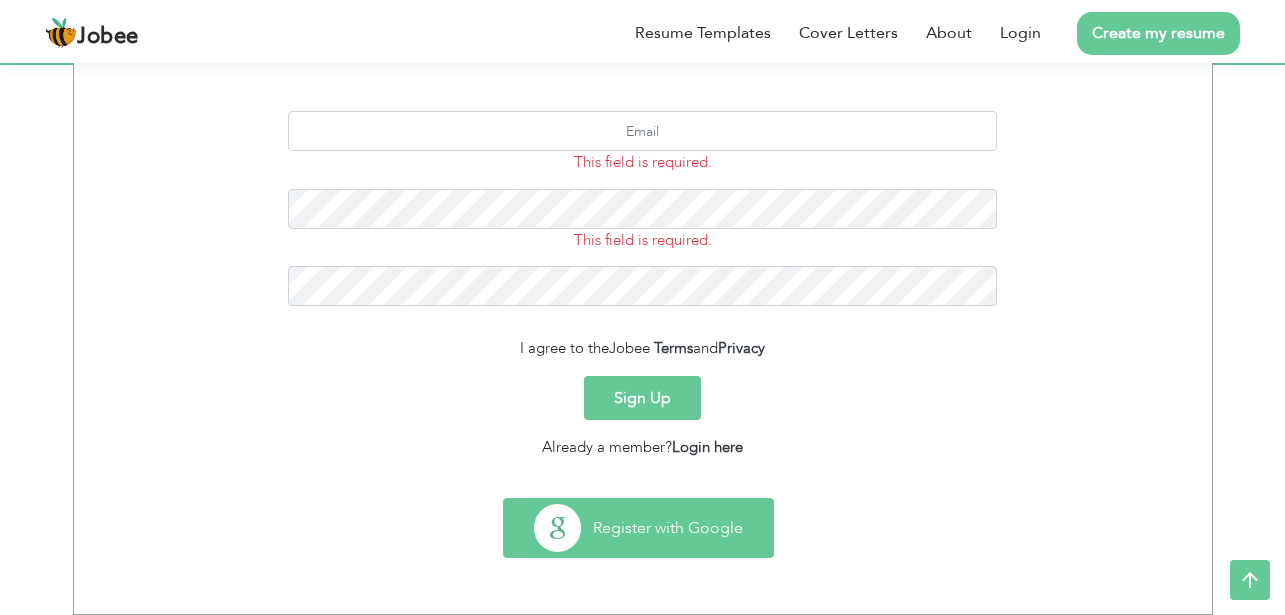 click on "Register with Google" at bounding box center (638, 528) 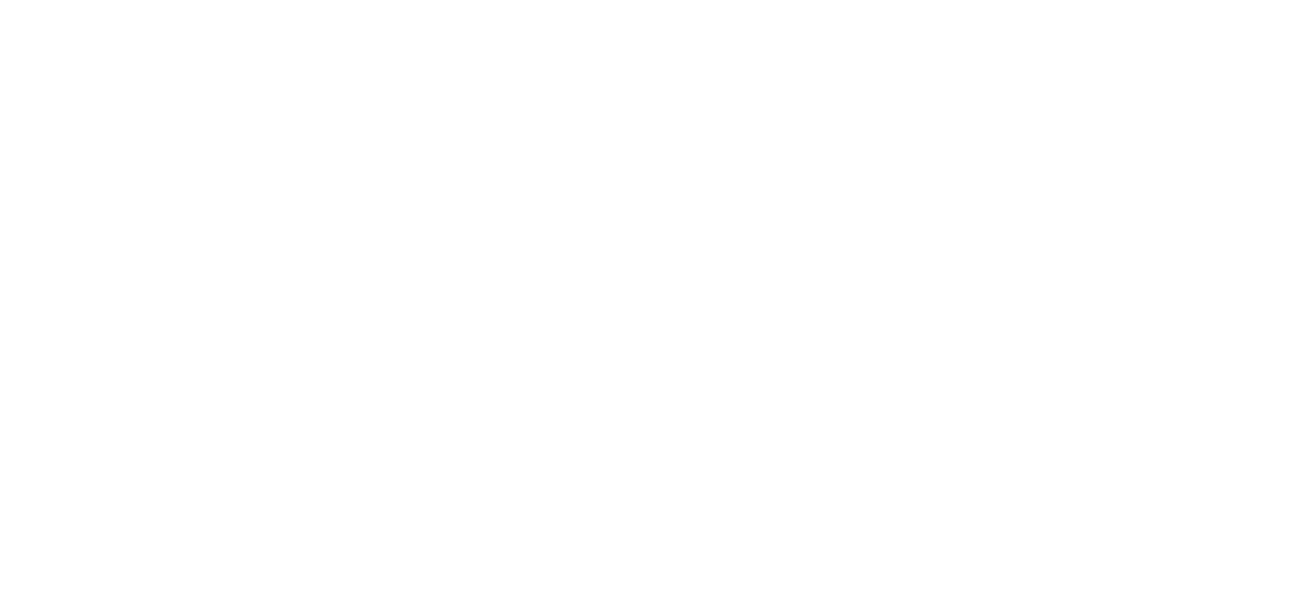 scroll, scrollTop: 0, scrollLeft: 0, axis: both 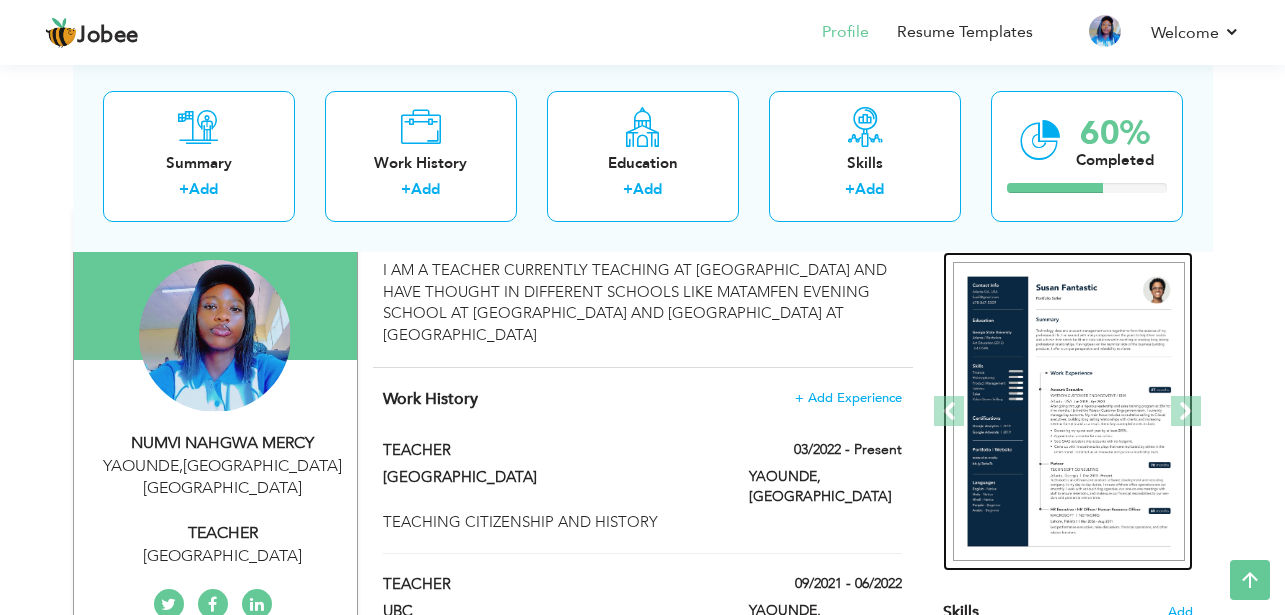 click at bounding box center (1069, 412) 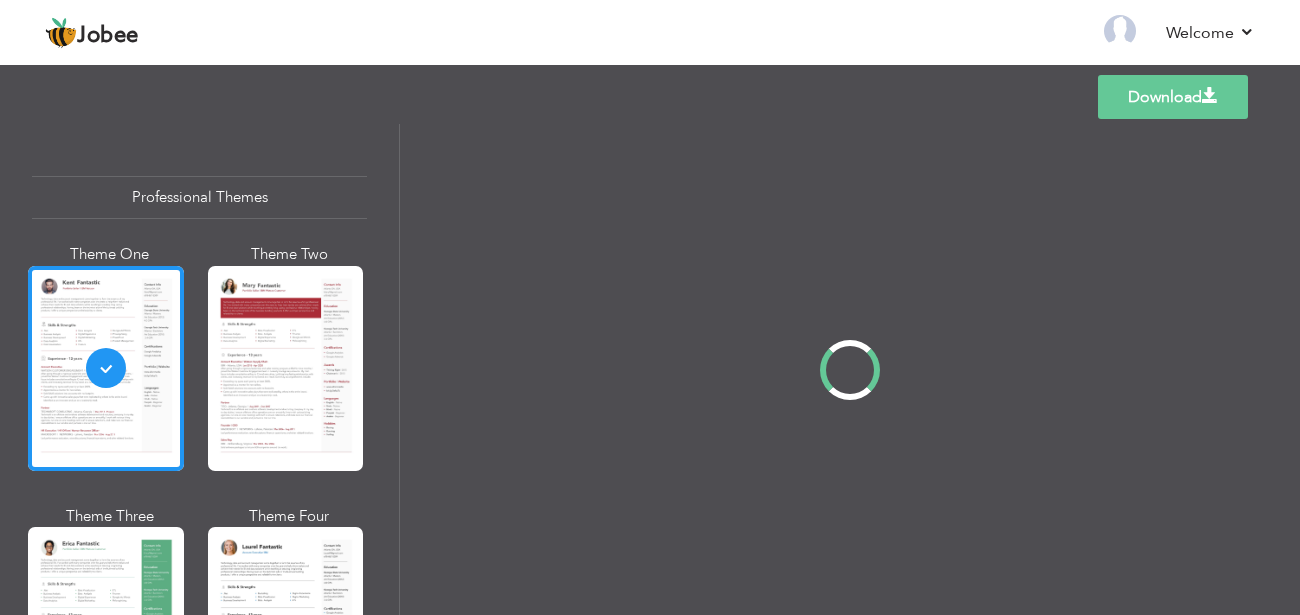 scroll, scrollTop: 0, scrollLeft: 0, axis: both 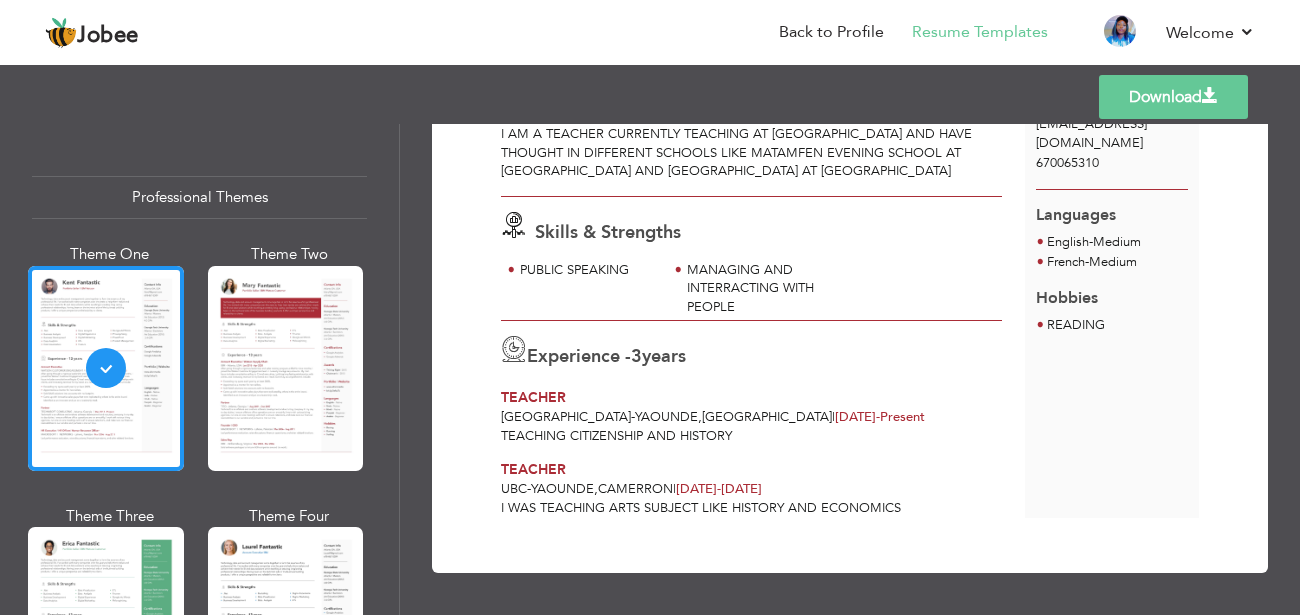click on "Download" at bounding box center (1173, 97) 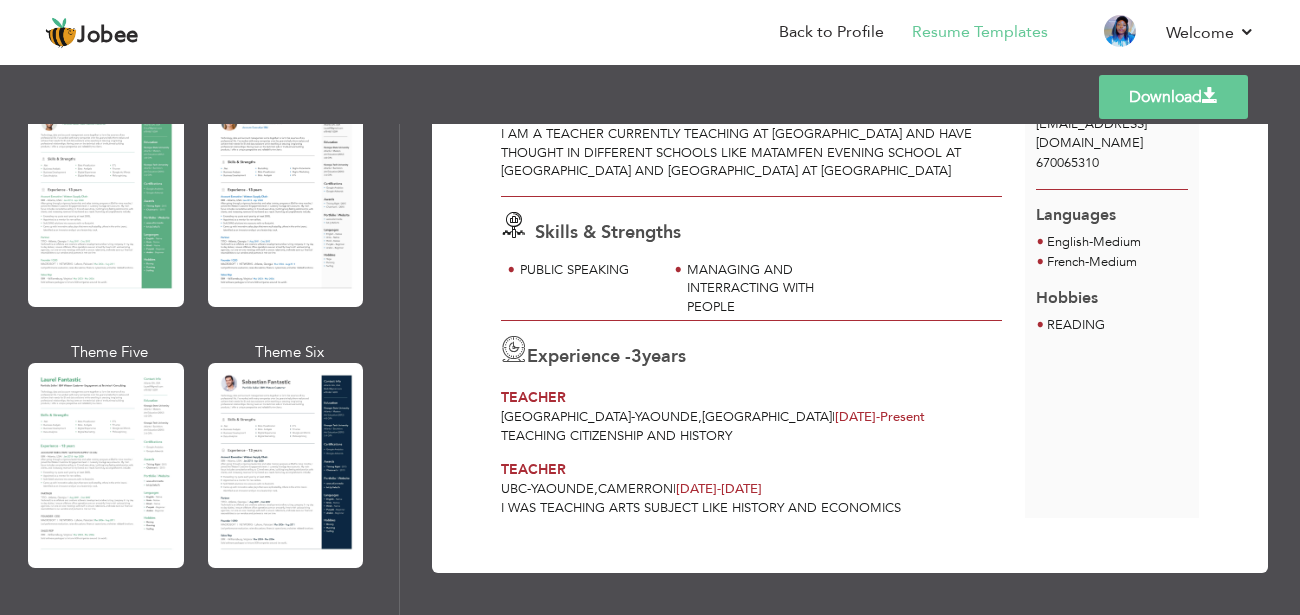 scroll, scrollTop: 728, scrollLeft: 0, axis: vertical 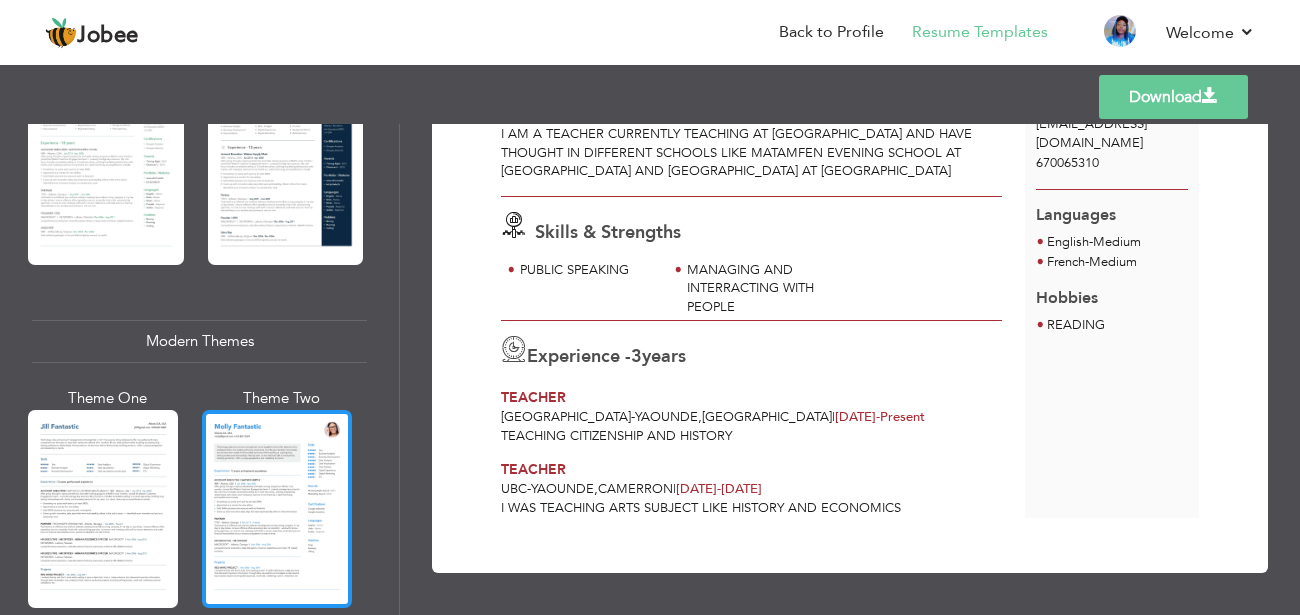 click at bounding box center [277, 509] 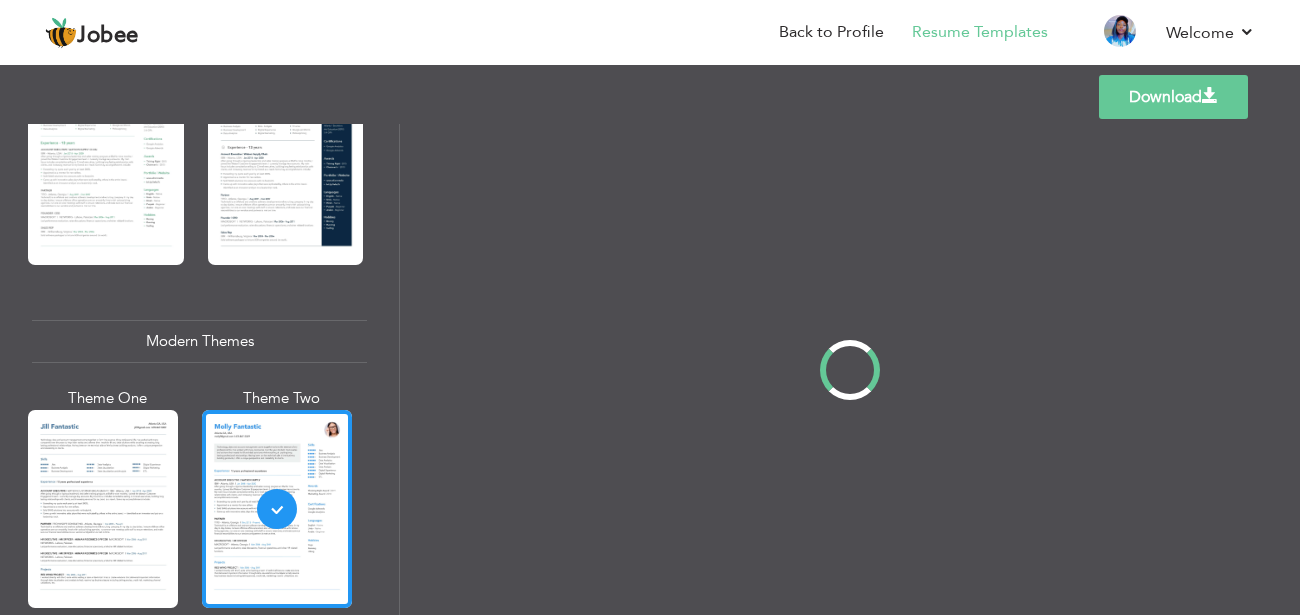 scroll, scrollTop: 0, scrollLeft: 0, axis: both 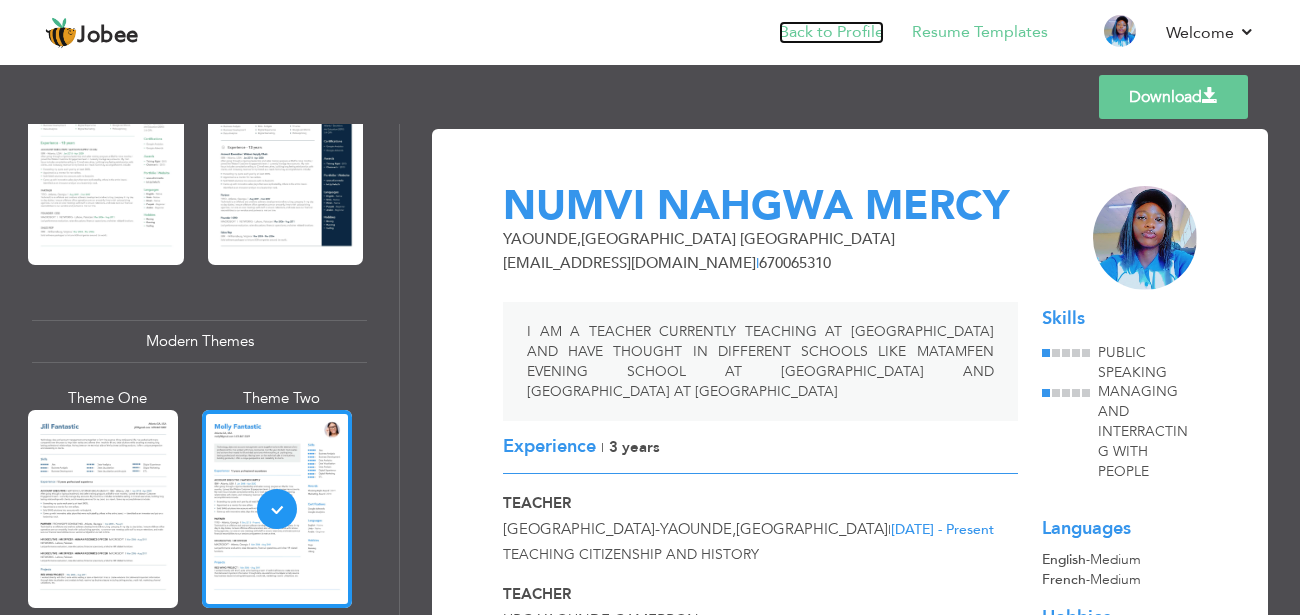 click on "Back to Profile" at bounding box center [831, 32] 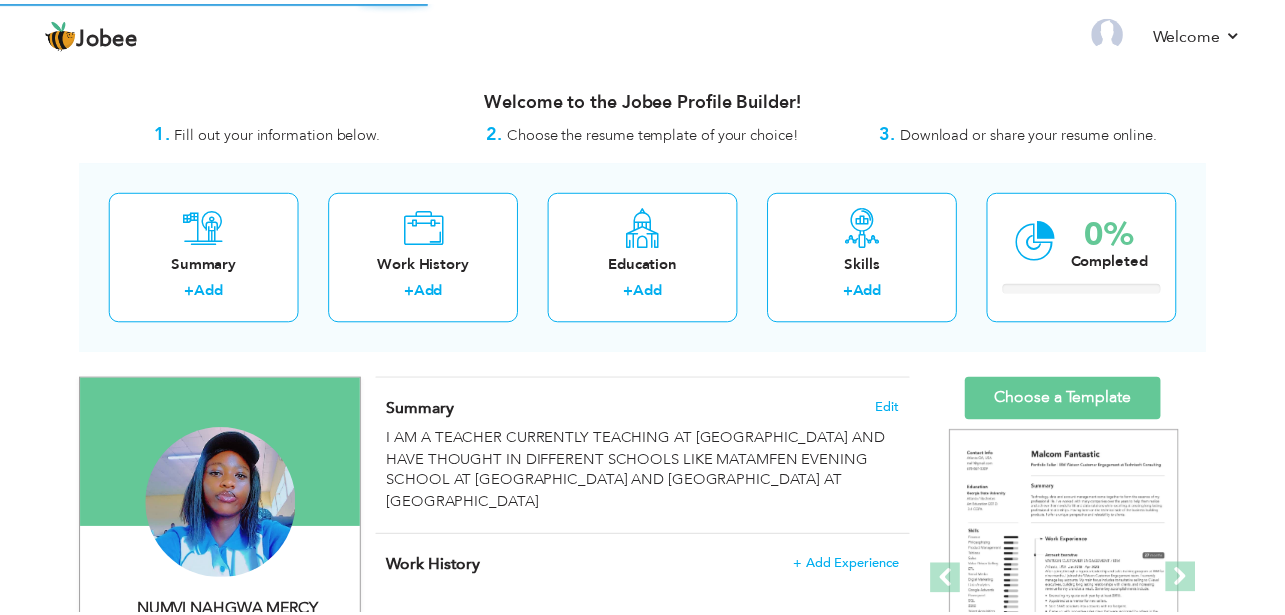 scroll, scrollTop: 0, scrollLeft: 0, axis: both 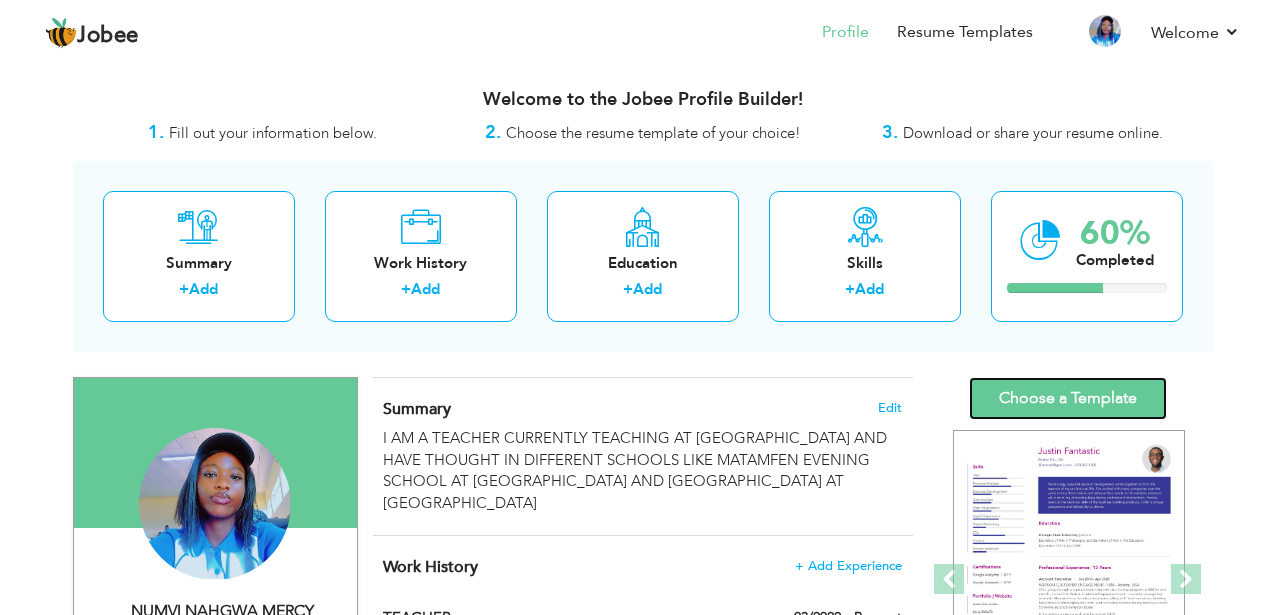 click on "Choose a Template" at bounding box center (1068, 398) 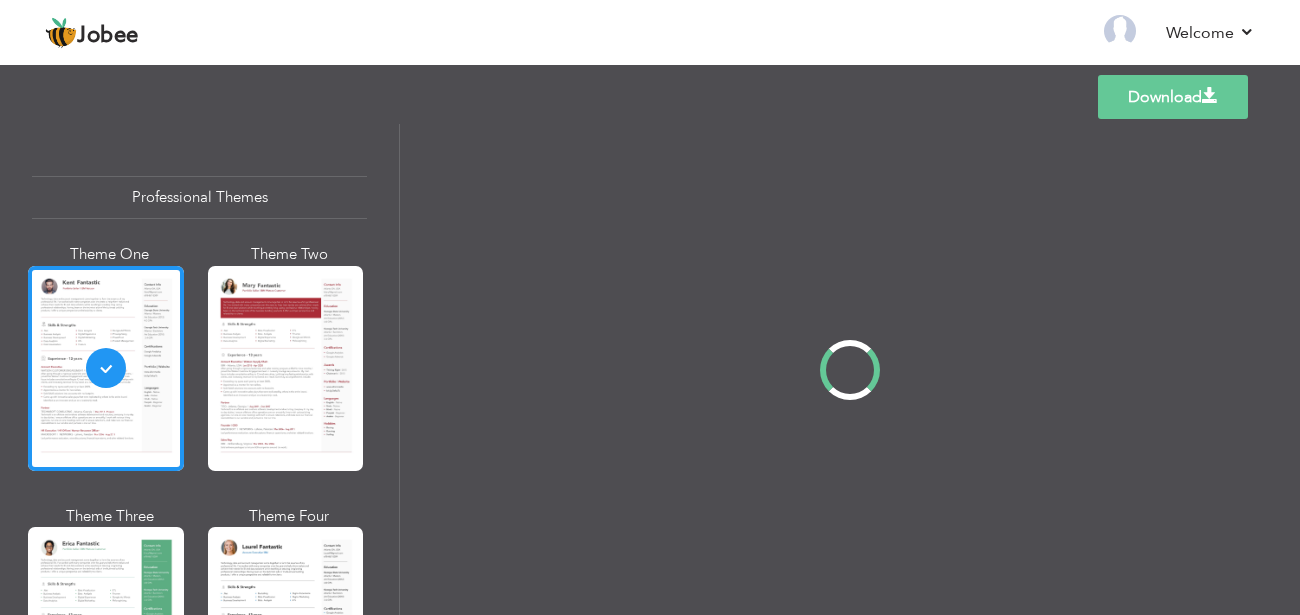 scroll, scrollTop: 0, scrollLeft: 0, axis: both 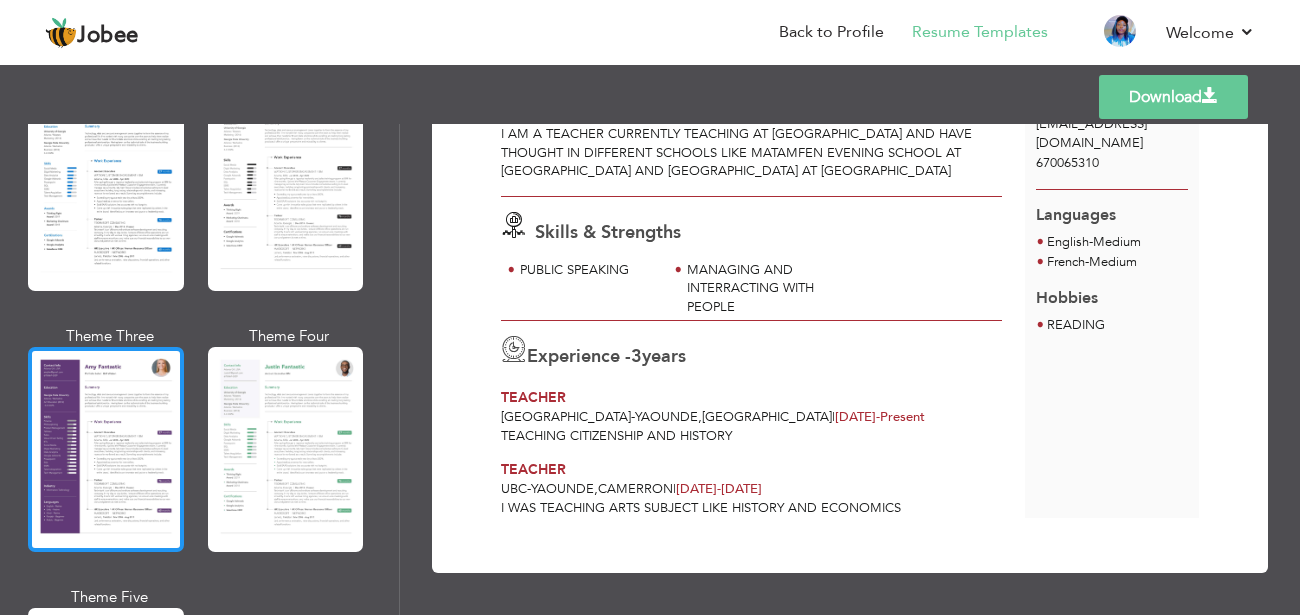 click at bounding box center [106, 449] 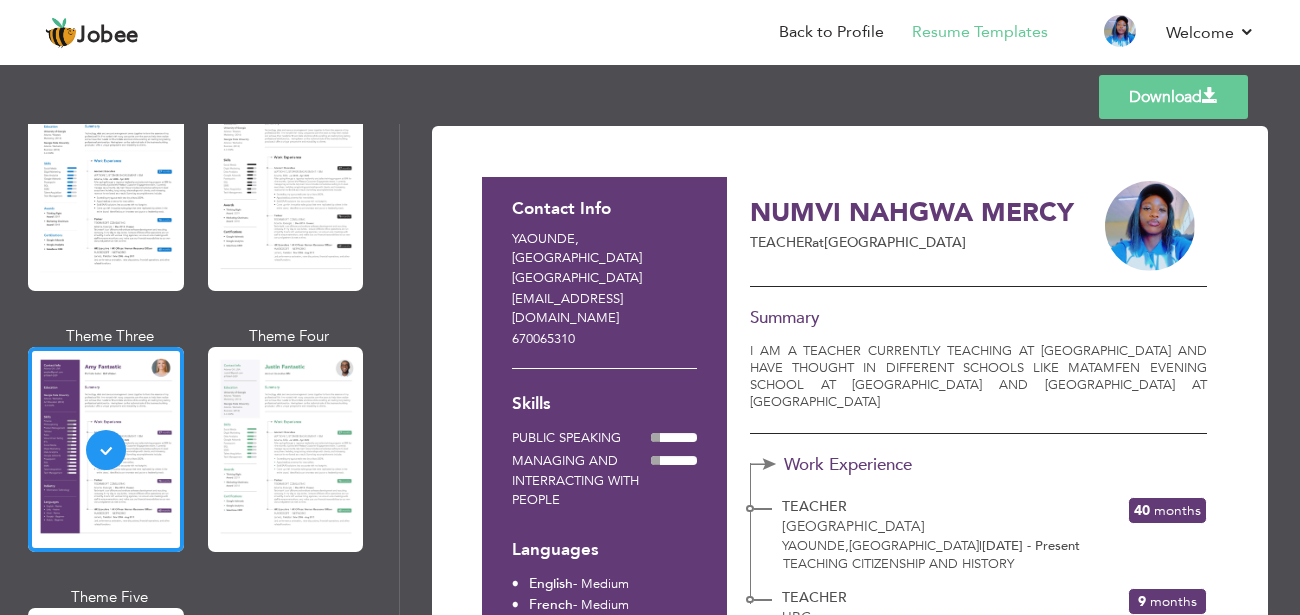 scroll, scrollTop: 0, scrollLeft: 0, axis: both 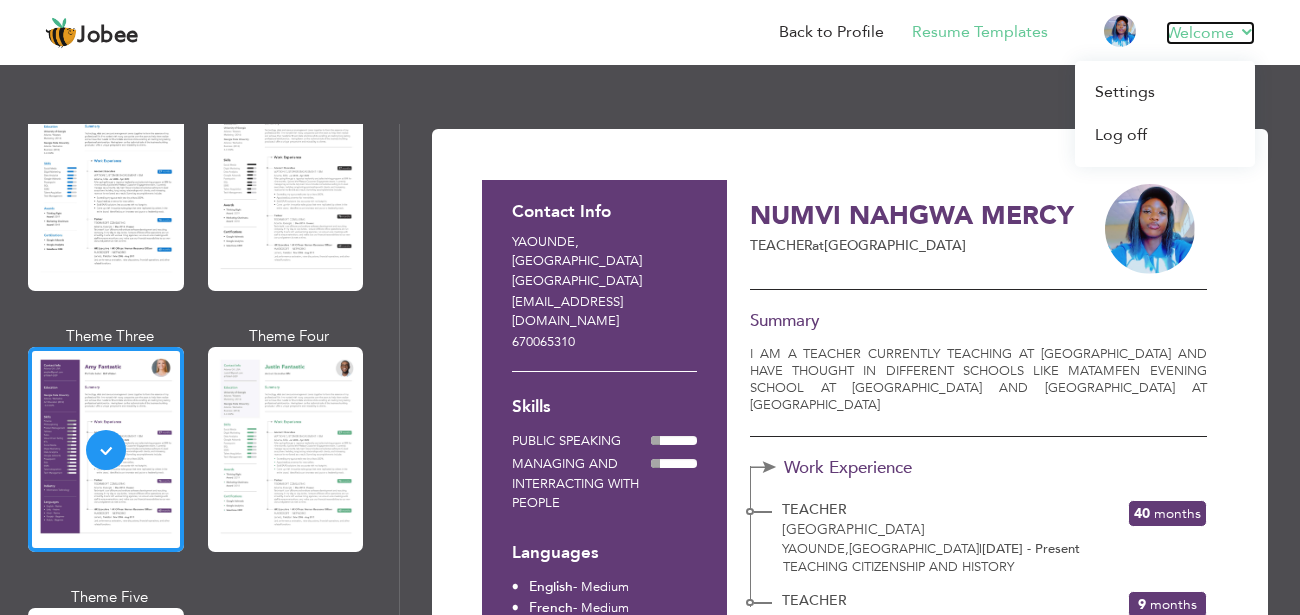 click on "Welcome" at bounding box center (1210, 33) 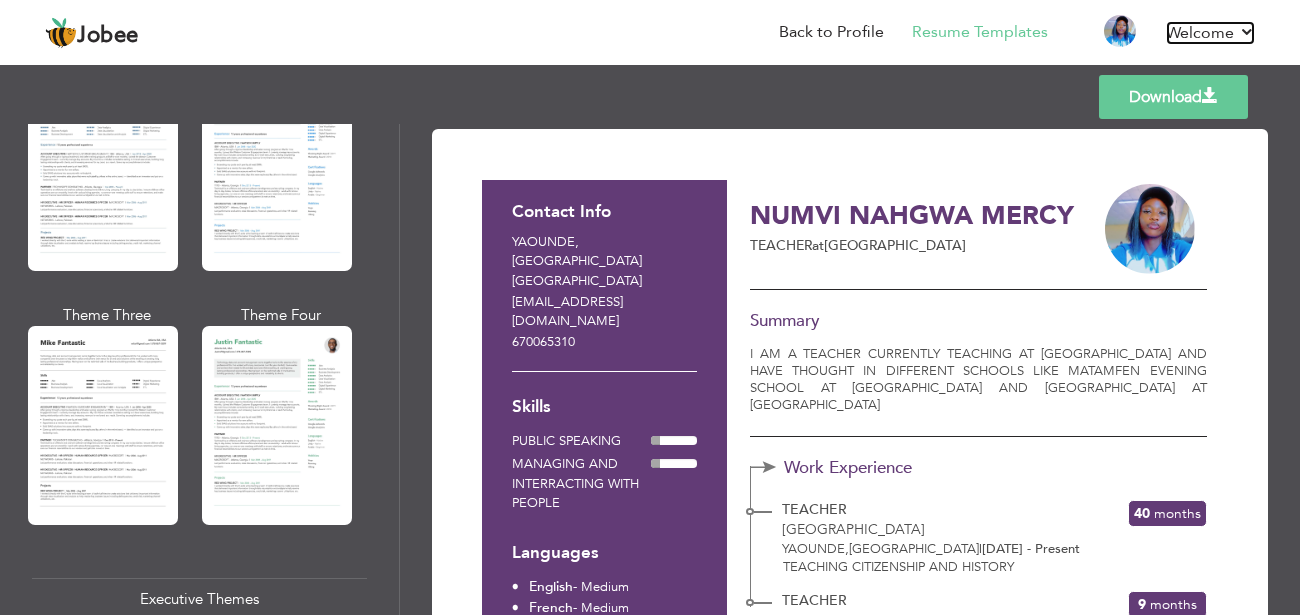 scroll, scrollTop: 754, scrollLeft: 0, axis: vertical 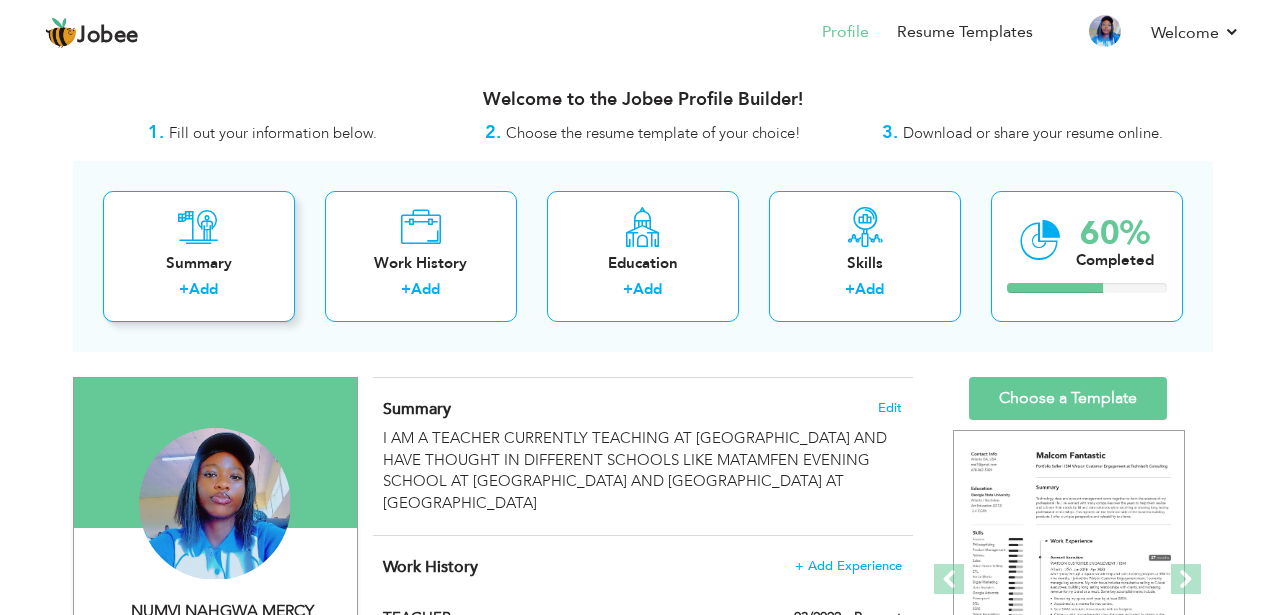 click on "Summary" at bounding box center [199, 263] 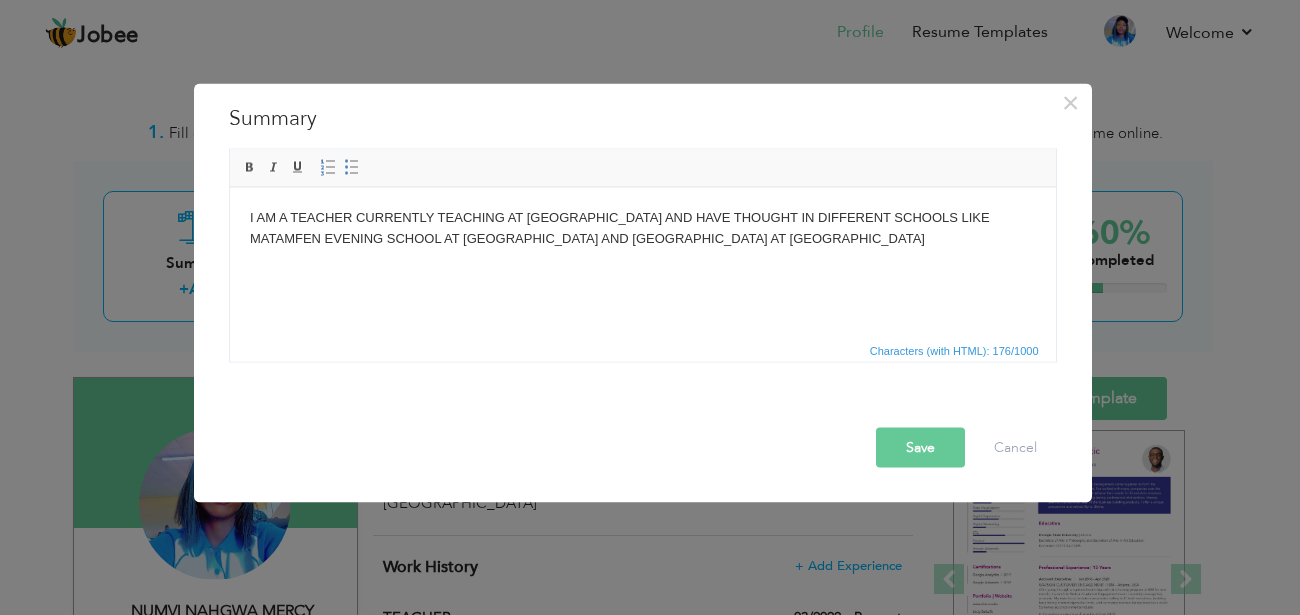 click on "I AM A TEACHER CURRENTLY TEACHING AT [GEOGRAPHIC_DATA] AND HAVE THOUGHT IN DIFFERENT SCHOOLS LIKE MATAMFEN EVENING SCHOOL AT [GEOGRAPHIC_DATA] AND [GEOGRAPHIC_DATA] AT [GEOGRAPHIC_DATA]" at bounding box center [642, 228] 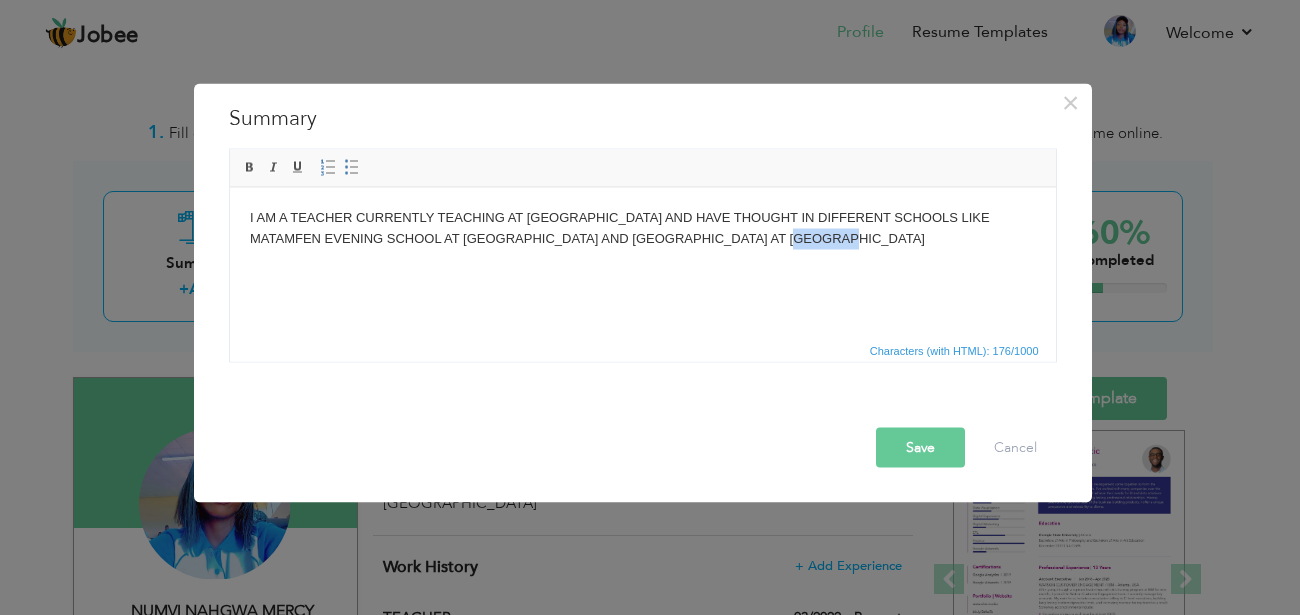 click on "I AM A TEACHER CURRENTLY TEACHING AT RENAISSANCE ACADEMIC CENTER AND HAVE THOUGHT IN DIFFERENT SCHOOLS LIKE MATAMFEN EVENING SCHOOL AT NLONKAK AND UNITY COLLEGE AT BATA NLONKAK" at bounding box center (642, 228) 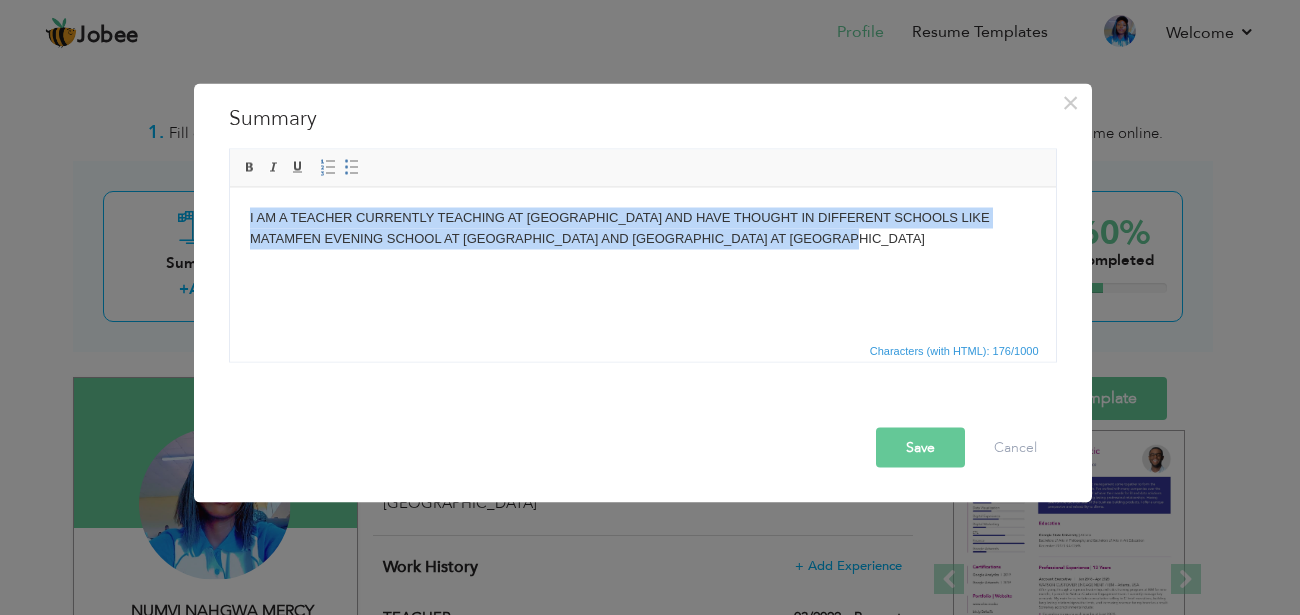 click on "I AM A TEACHER CURRENTLY TEACHING AT [GEOGRAPHIC_DATA] AND HAVE THOUGHT IN DIFFERENT SCHOOLS LIKE MATAMFEN EVENING SCHOOL AT [GEOGRAPHIC_DATA] AND [GEOGRAPHIC_DATA] AT [GEOGRAPHIC_DATA]" at bounding box center (642, 228) 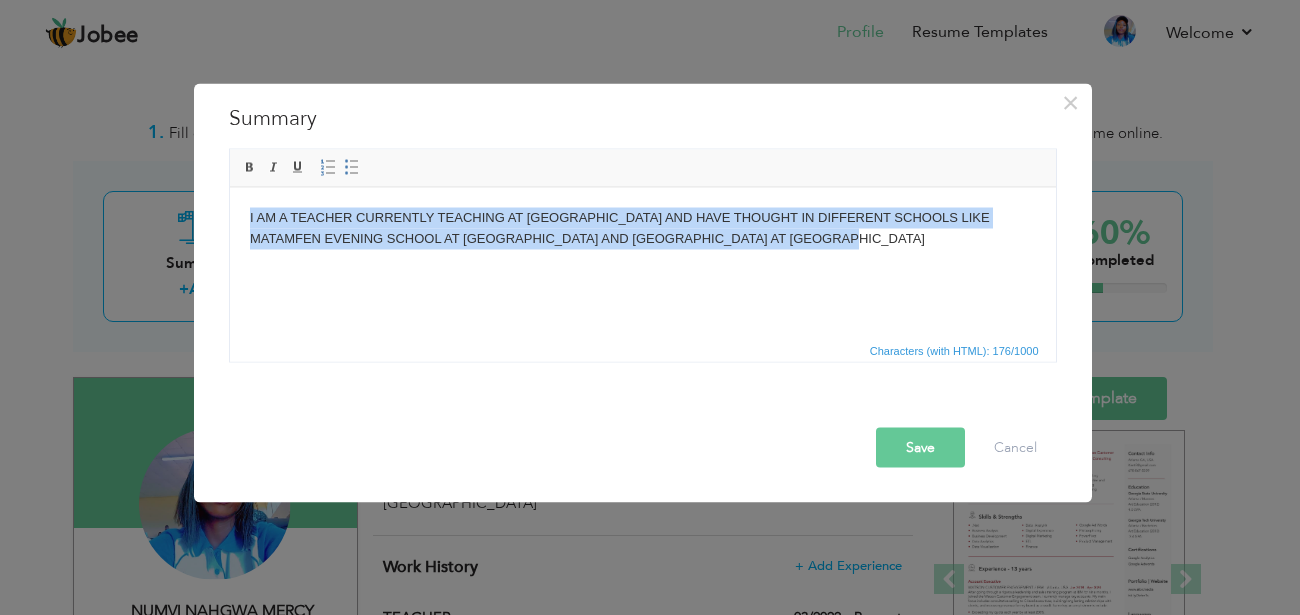 click on "I AM A TEACHER CURRENTLY TEACHING AT RENAISSANCE ACADEMIC CENTER AND HAVE THOUGHT IN DIFFERENT SCHOOLS LIKE MATAMFEN EVENING SCHOOL AT NLONKAK AND UNITY COLLEGE AT BATA NLONKAK" at bounding box center (642, 228) 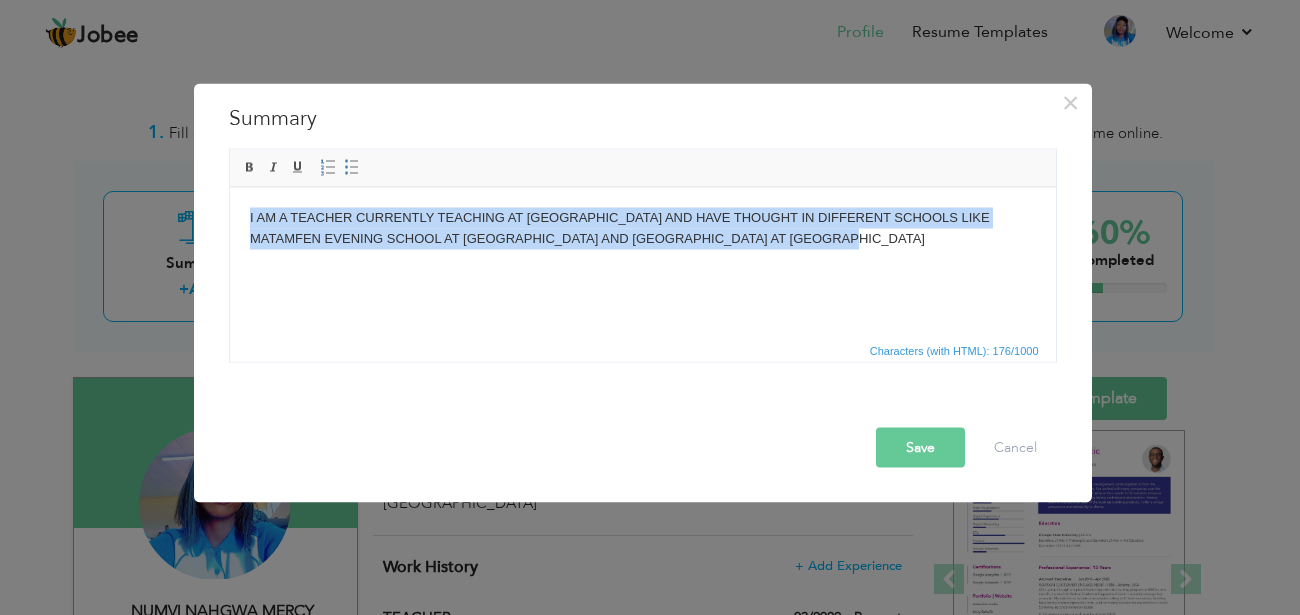 drag, startPoint x: 875, startPoint y: 252, endPoint x: 237, endPoint y: 219, distance: 638.8529 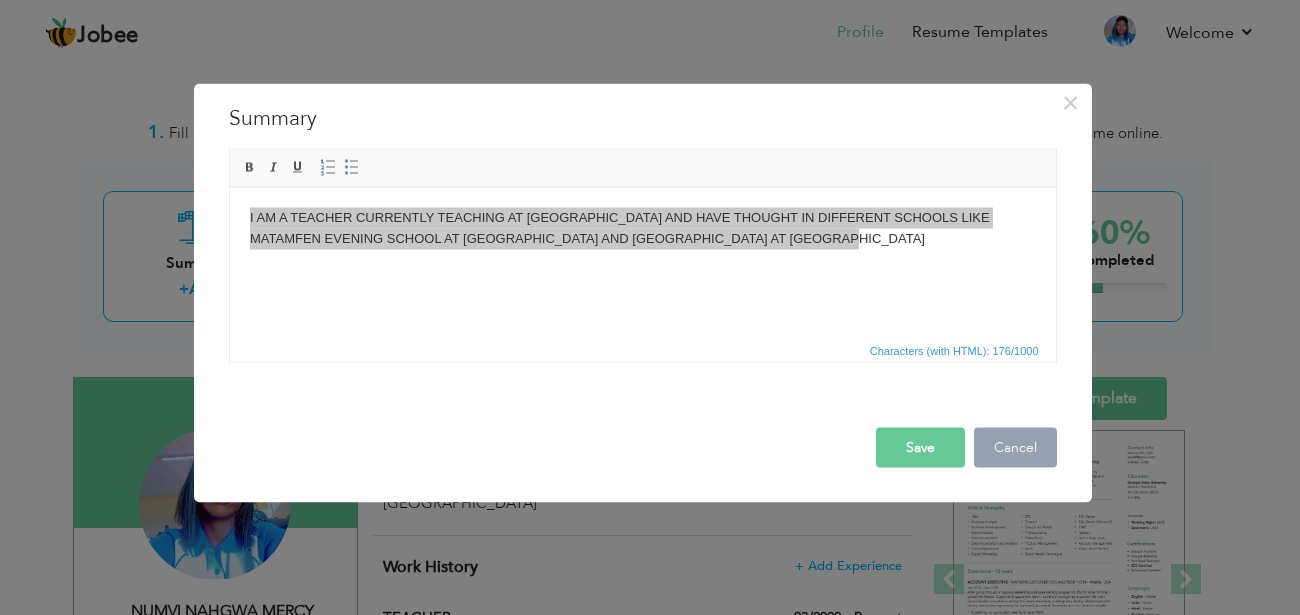 click on "Cancel" at bounding box center (1015, 447) 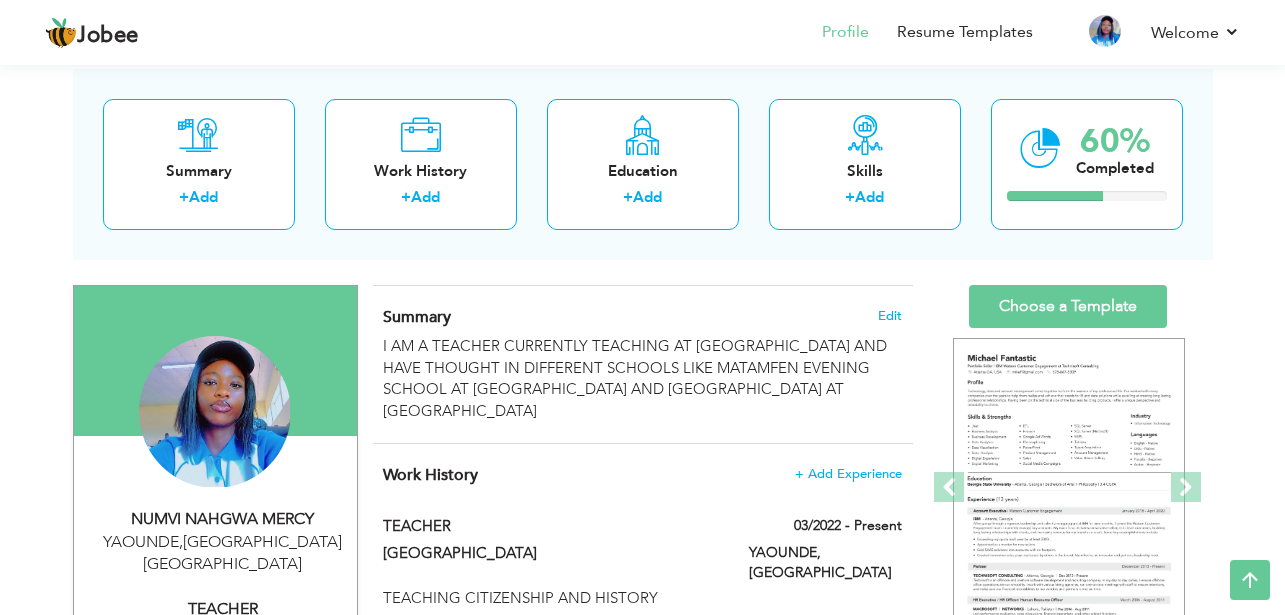 scroll, scrollTop: 0, scrollLeft: 0, axis: both 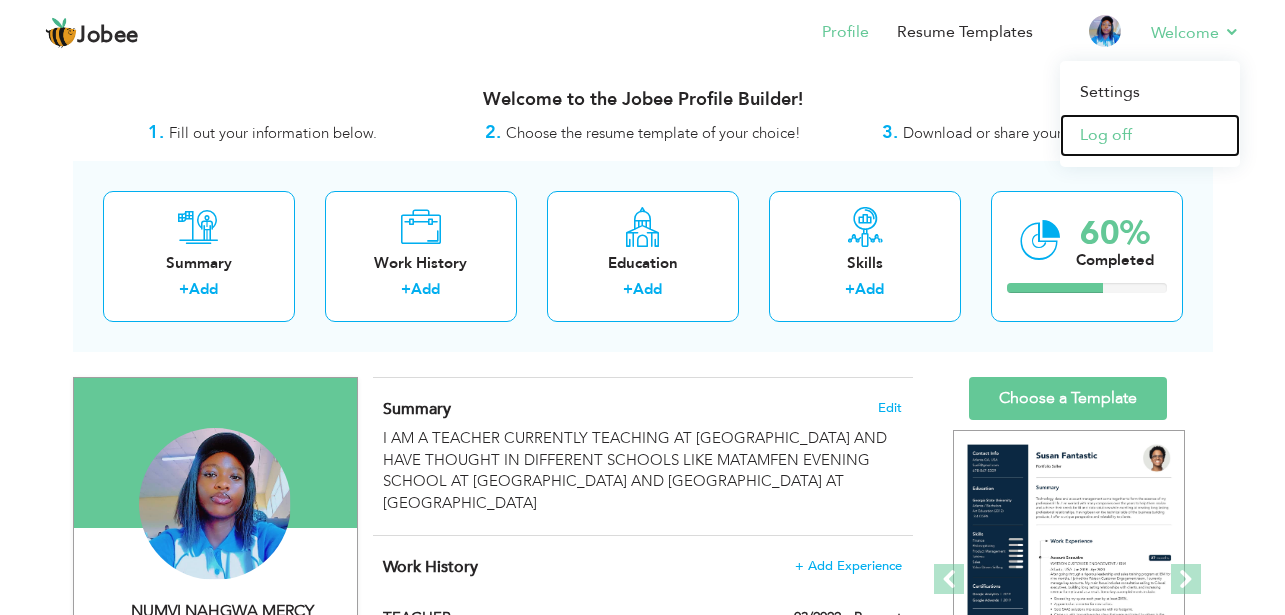 click on "Log off" at bounding box center (1150, 135) 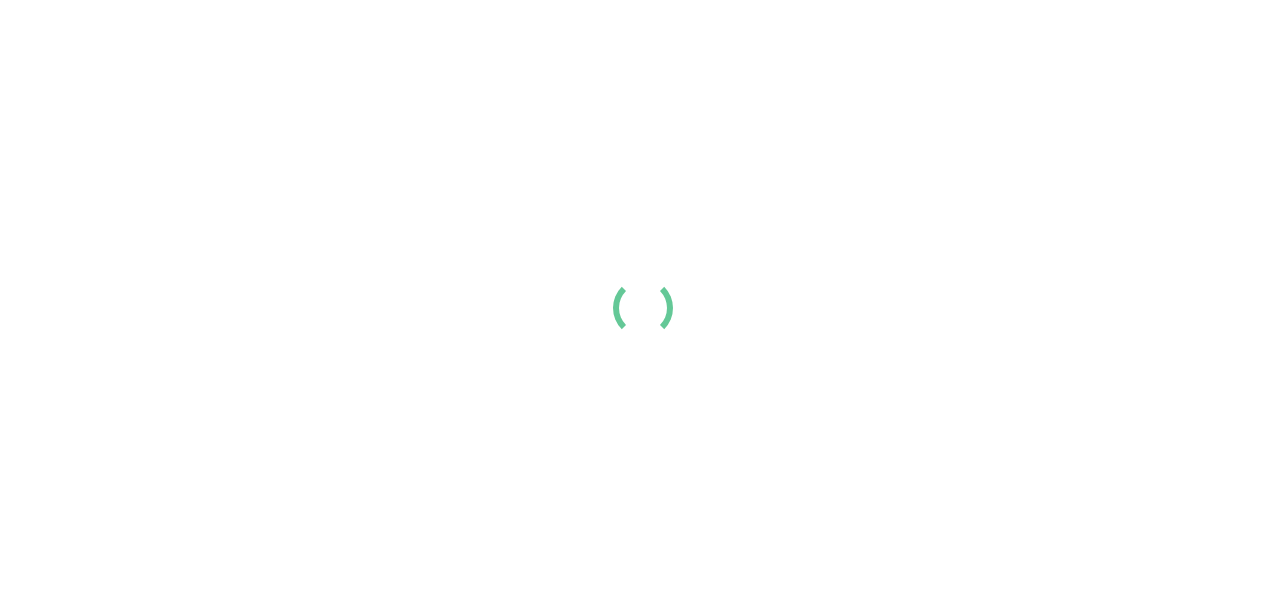 scroll, scrollTop: 0, scrollLeft: 0, axis: both 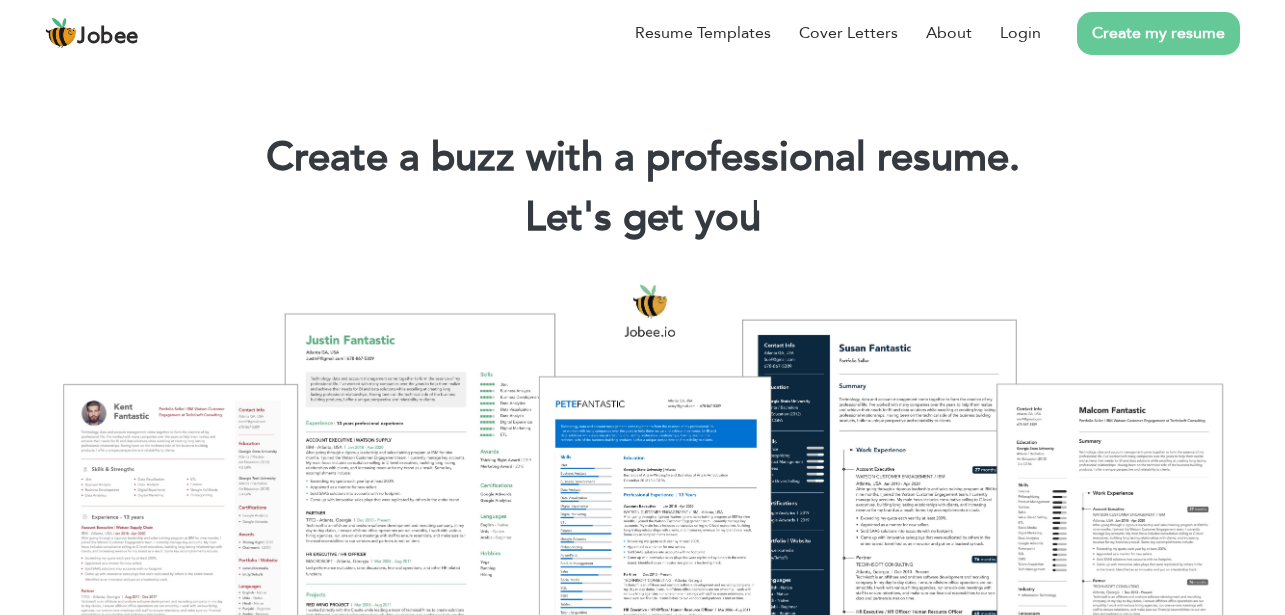 click on "Create my resume" at bounding box center (1158, 33) 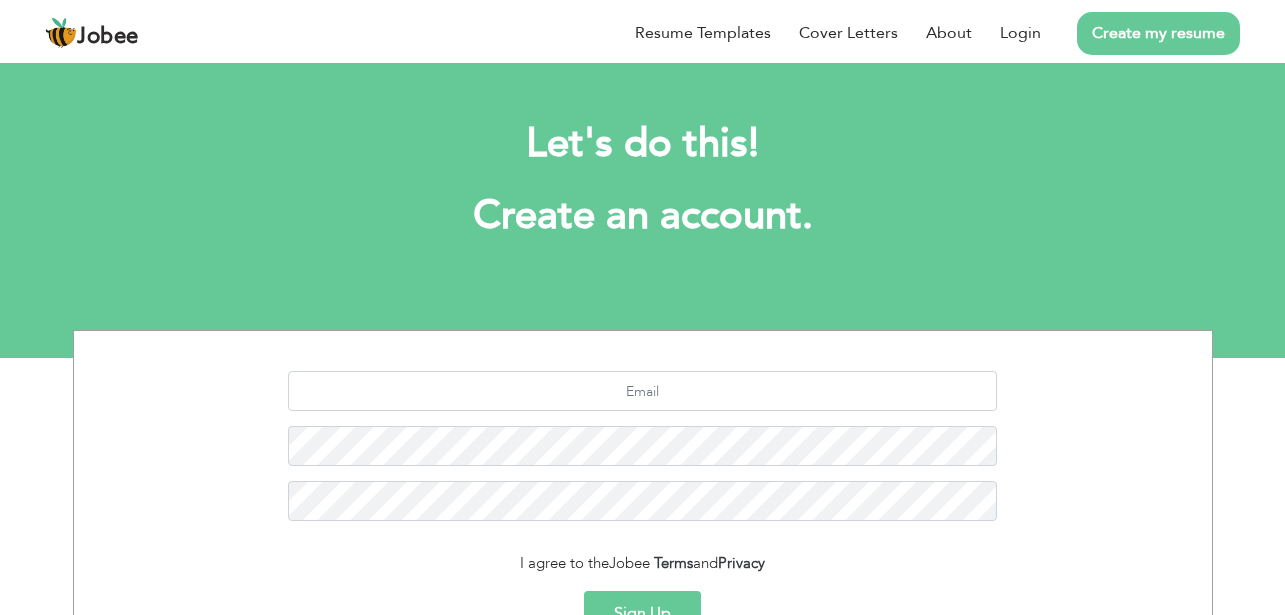 scroll, scrollTop: 0, scrollLeft: 0, axis: both 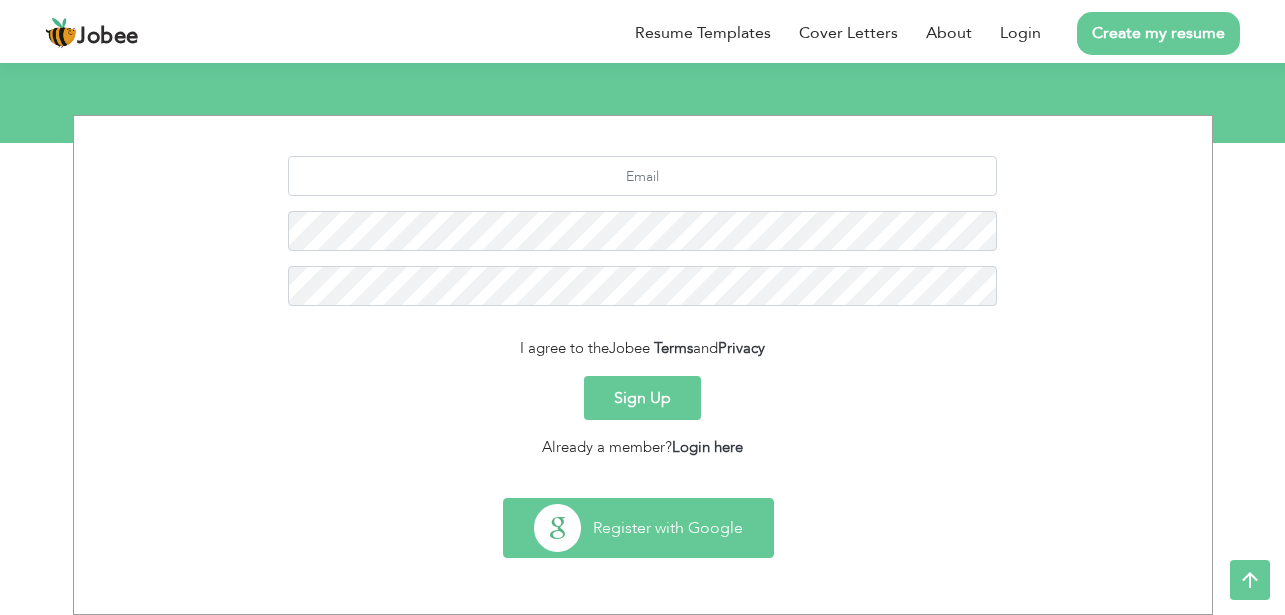 click on "Register with Google" at bounding box center (638, 528) 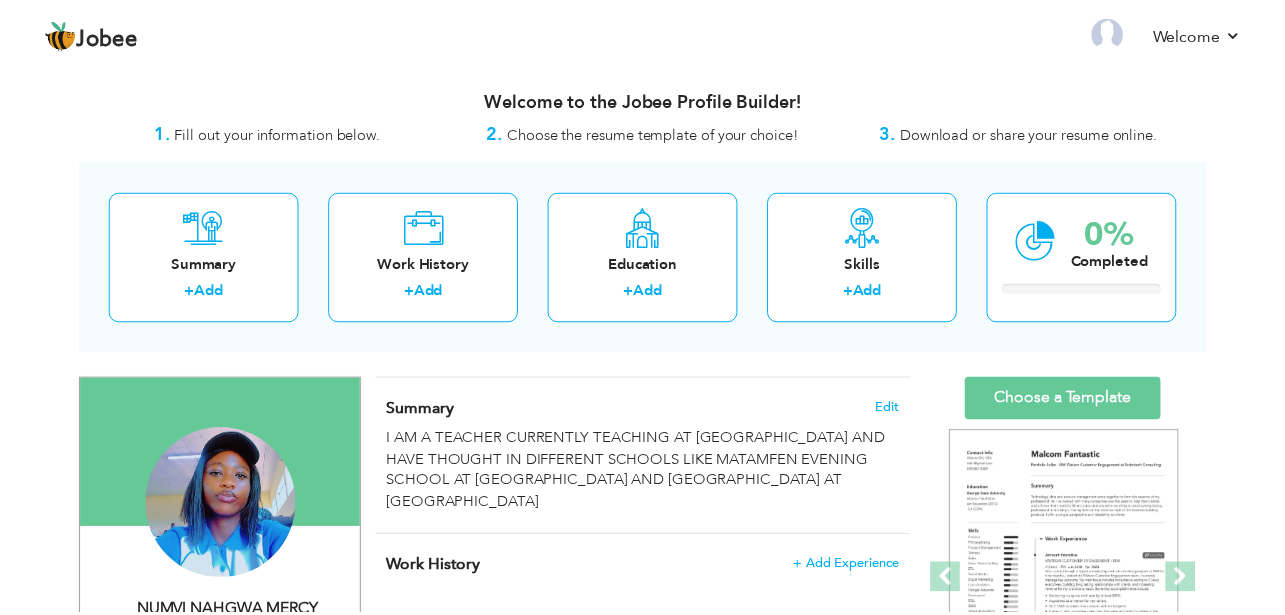 scroll, scrollTop: 0, scrollLeft: 0, axis: both 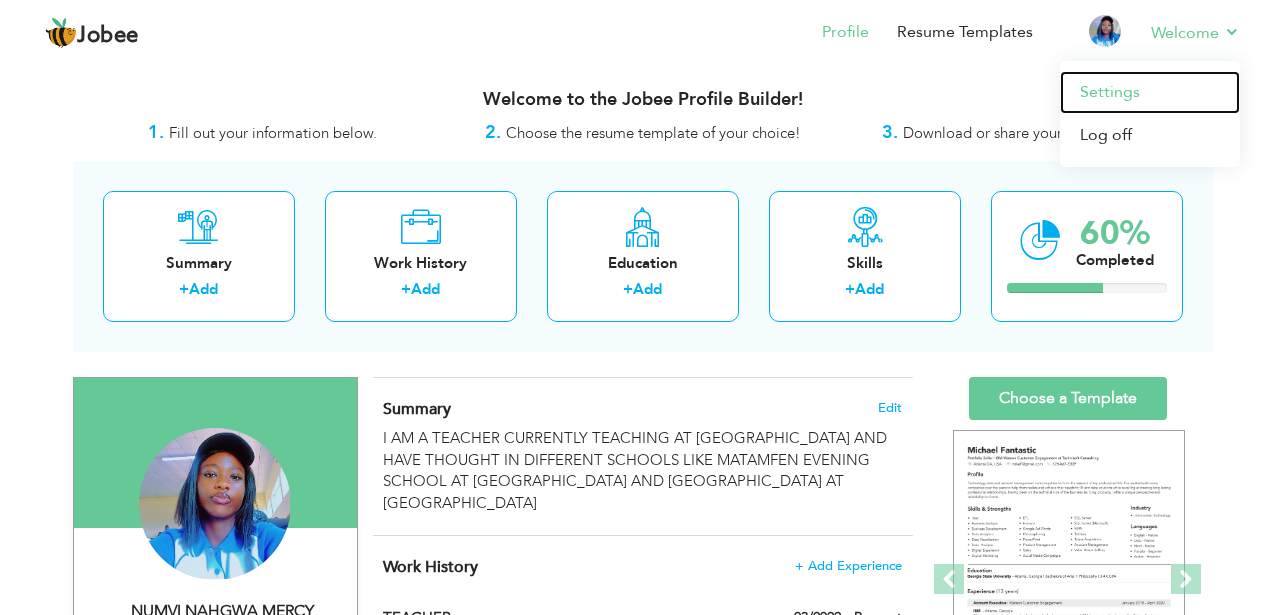 click on "Settings" at bounding box center [1150, 92] 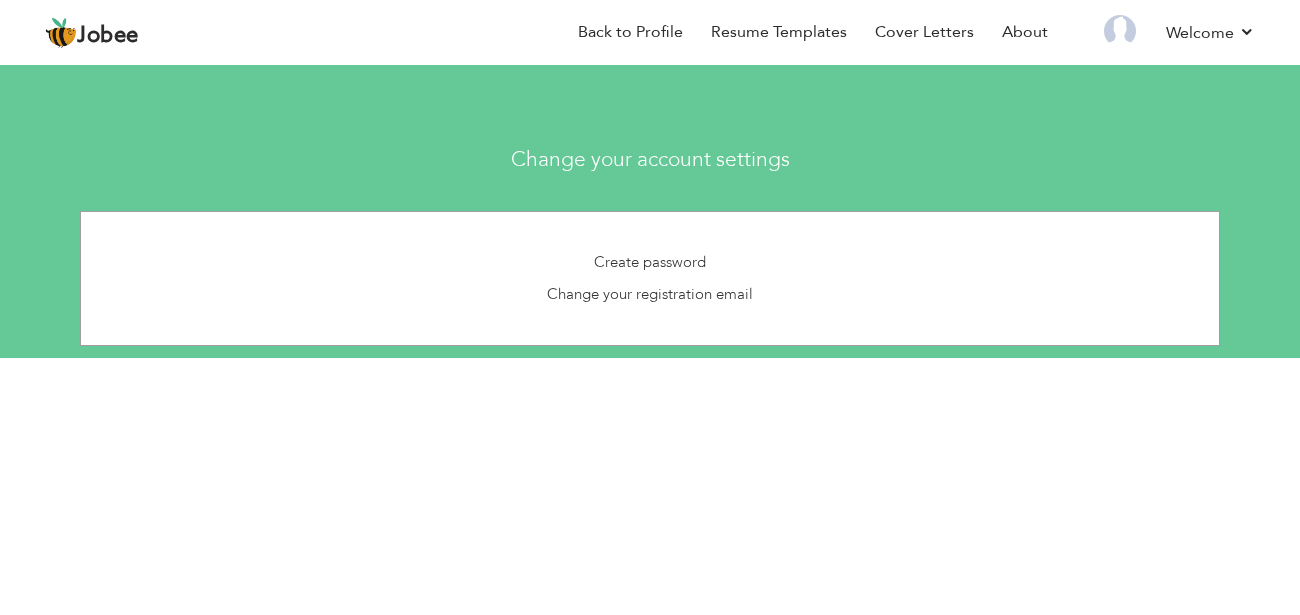 scroll, scrollTop: 0, scrollLeft: 0, axis: both 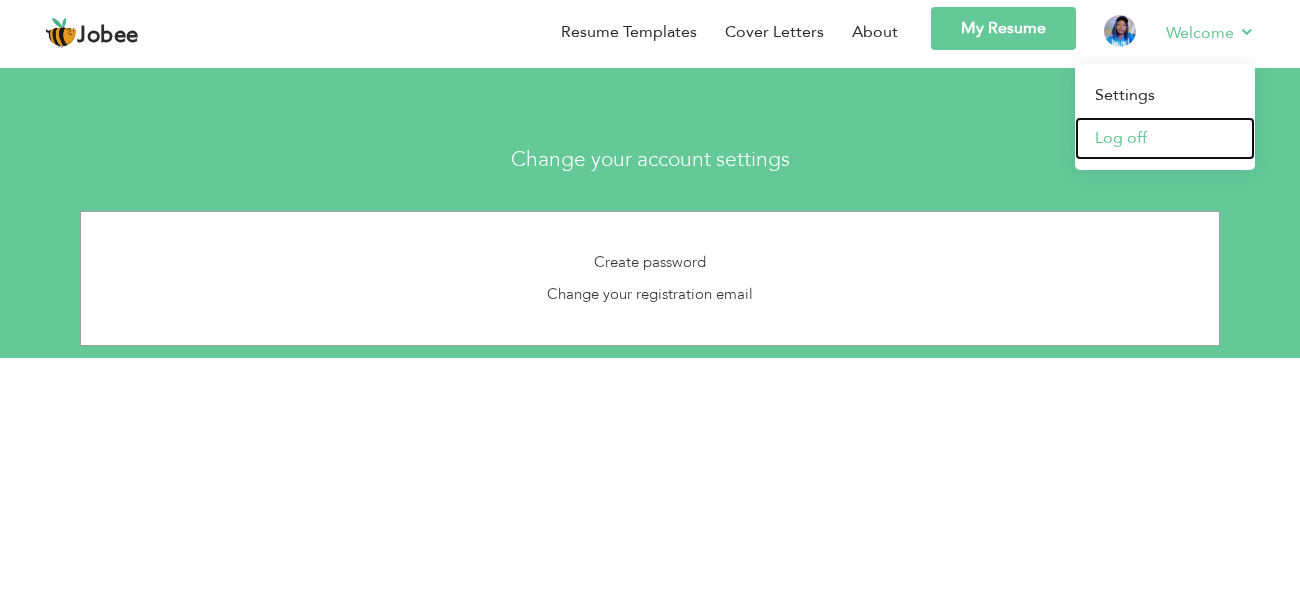 click on "Log off" at bounding box center [1165, 138] 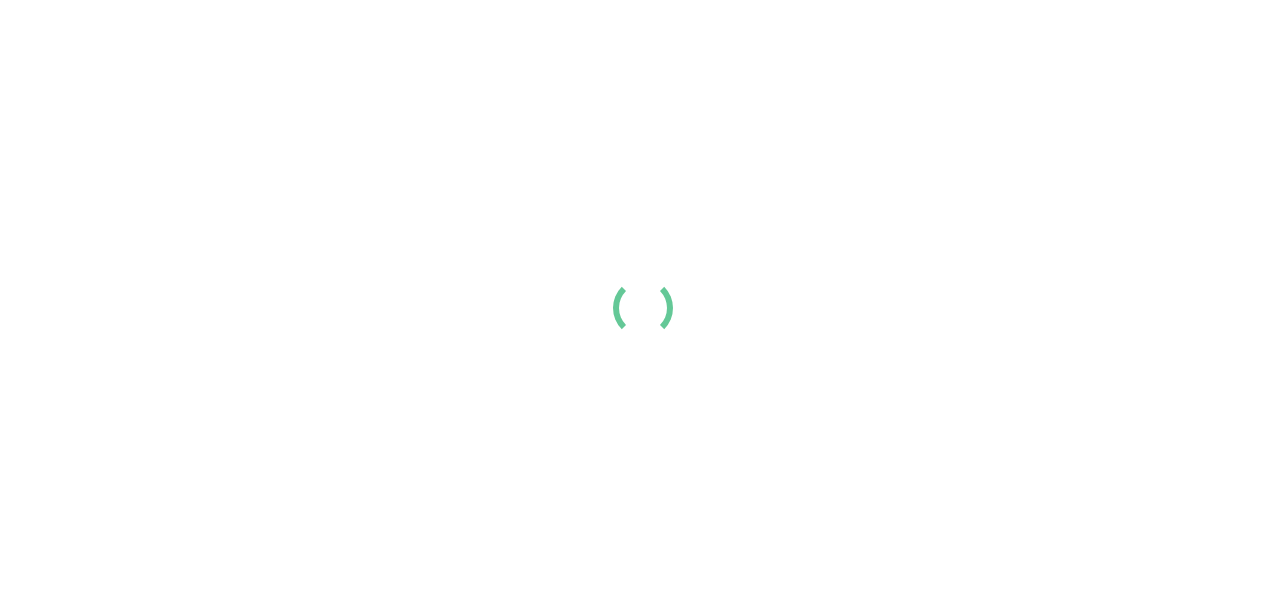 scroll, scrollTop: 0, scrollLeft: 0, axis: both 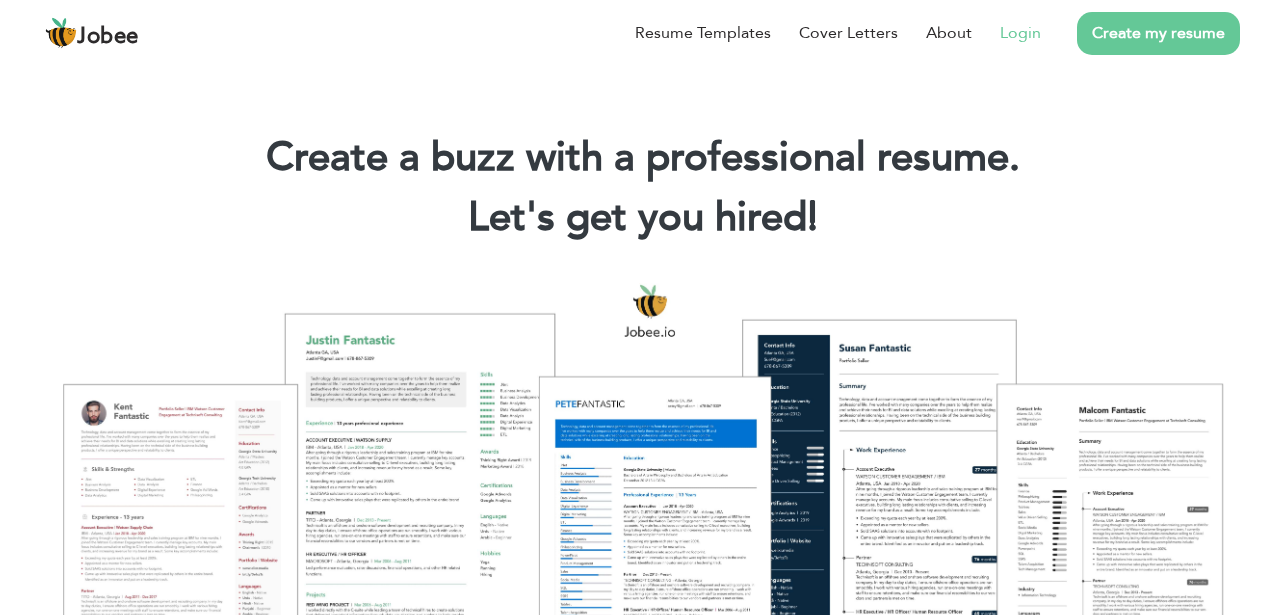 click on "Login" at bounding box center [1006, 33] 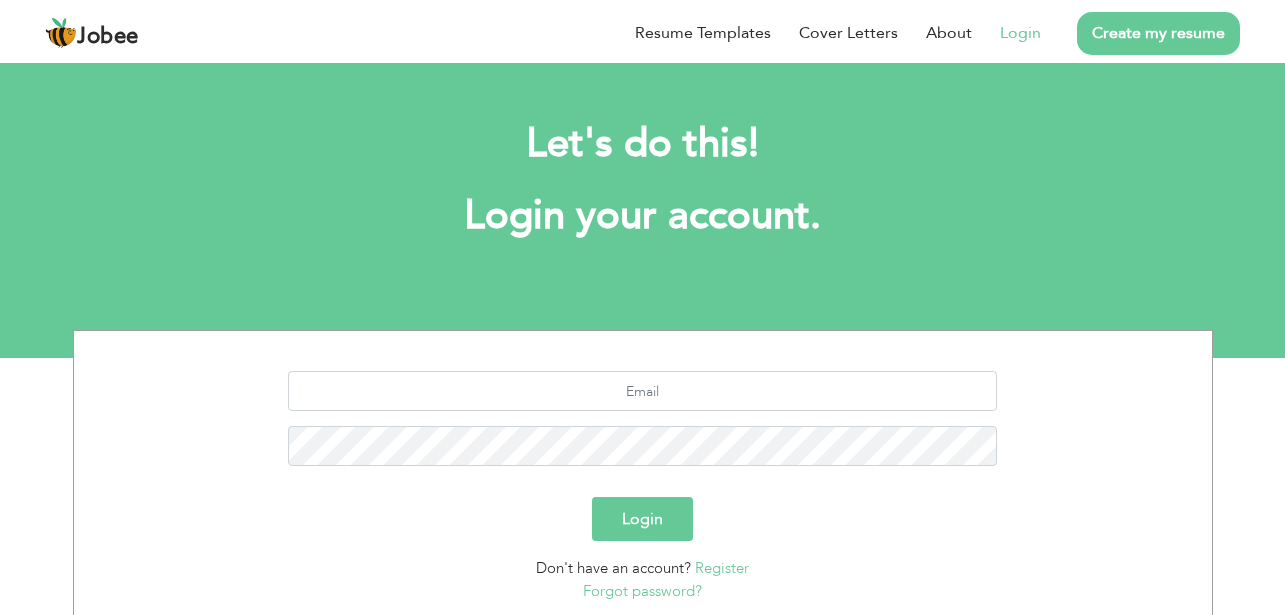 scroll, scrollTop: 0, scrollLeft: 0, axis: both 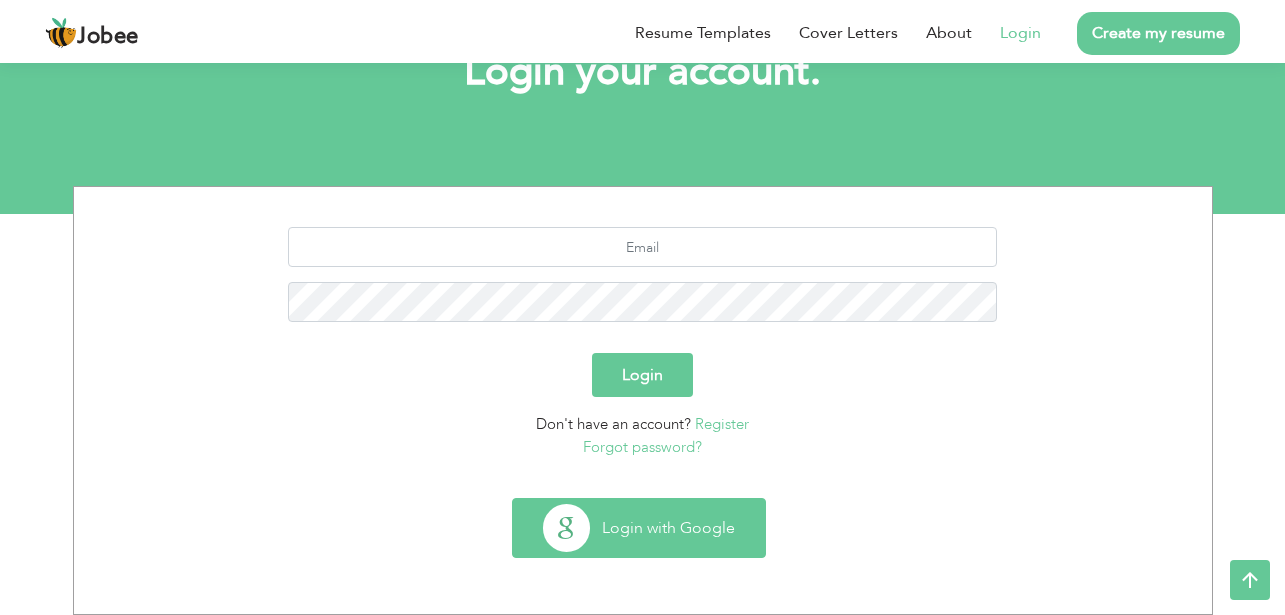 click on "Login with Google" at bounding box center (639, 528) 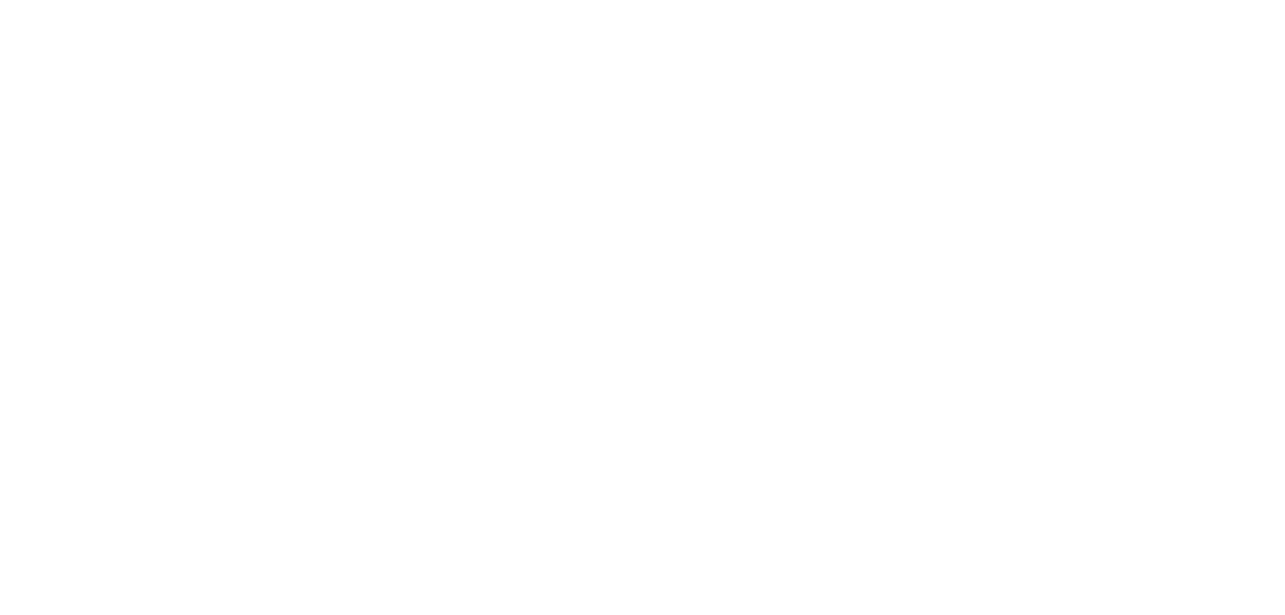 scroll, scrollTop: 0, scrollLeft: 0, axis: both 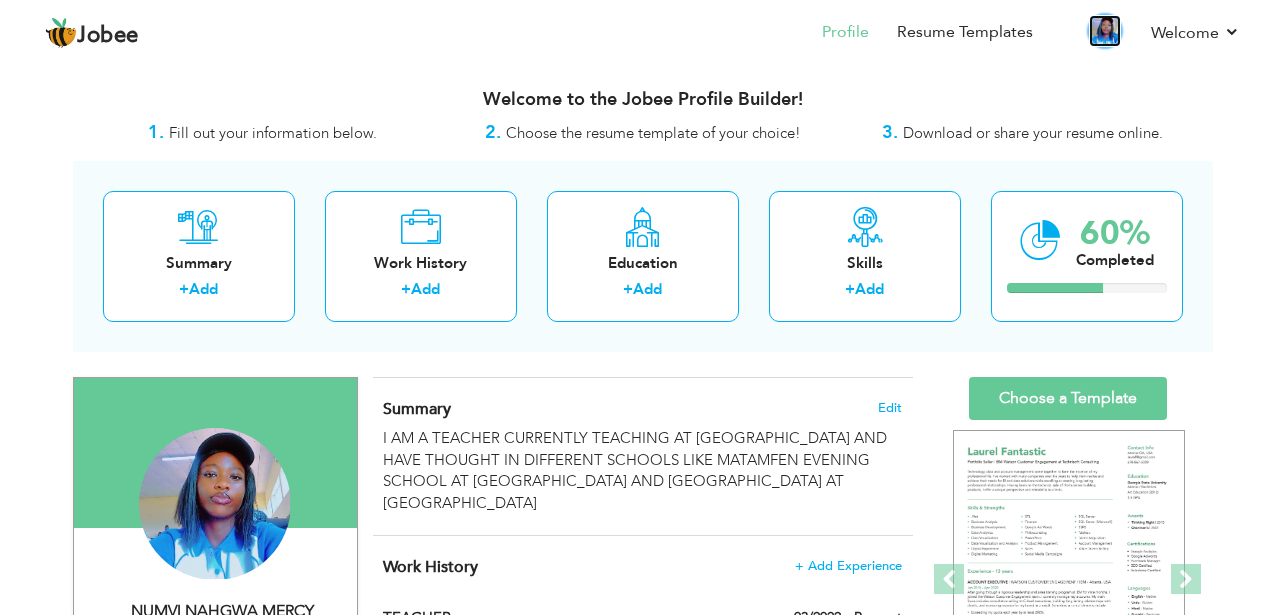 drag, startPoint x: 1109, startPoint y: 37, endPoint x: 1108, endPoint y: 27, distance: 10.049875 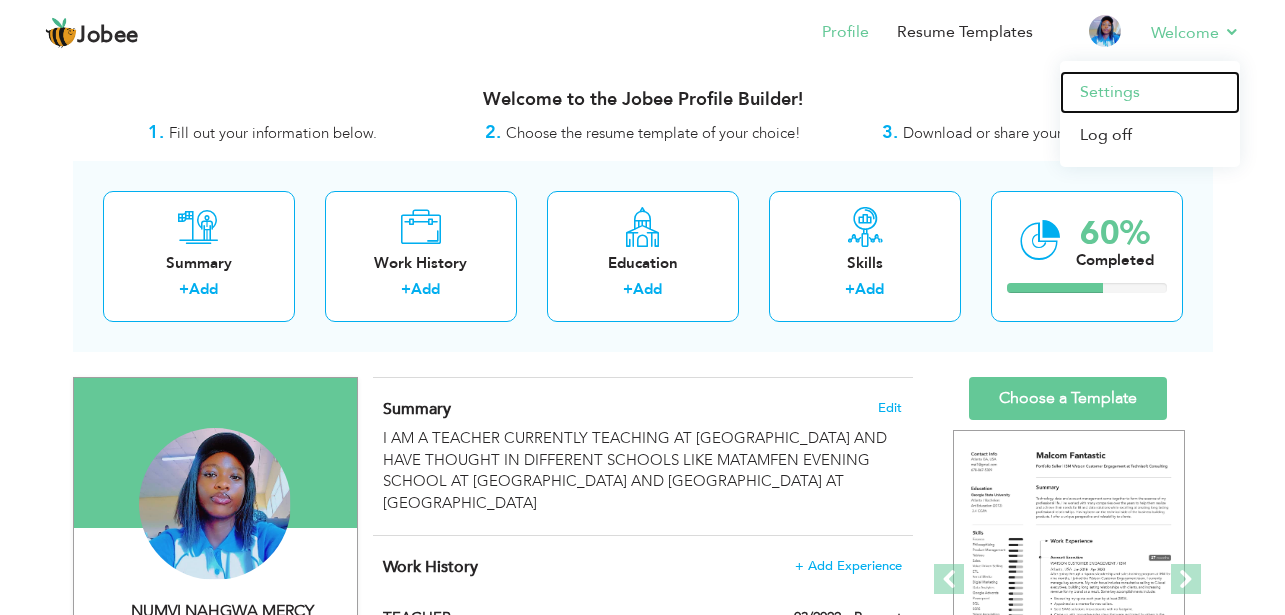 click on "Settings" at bounding box center (1150, 92) 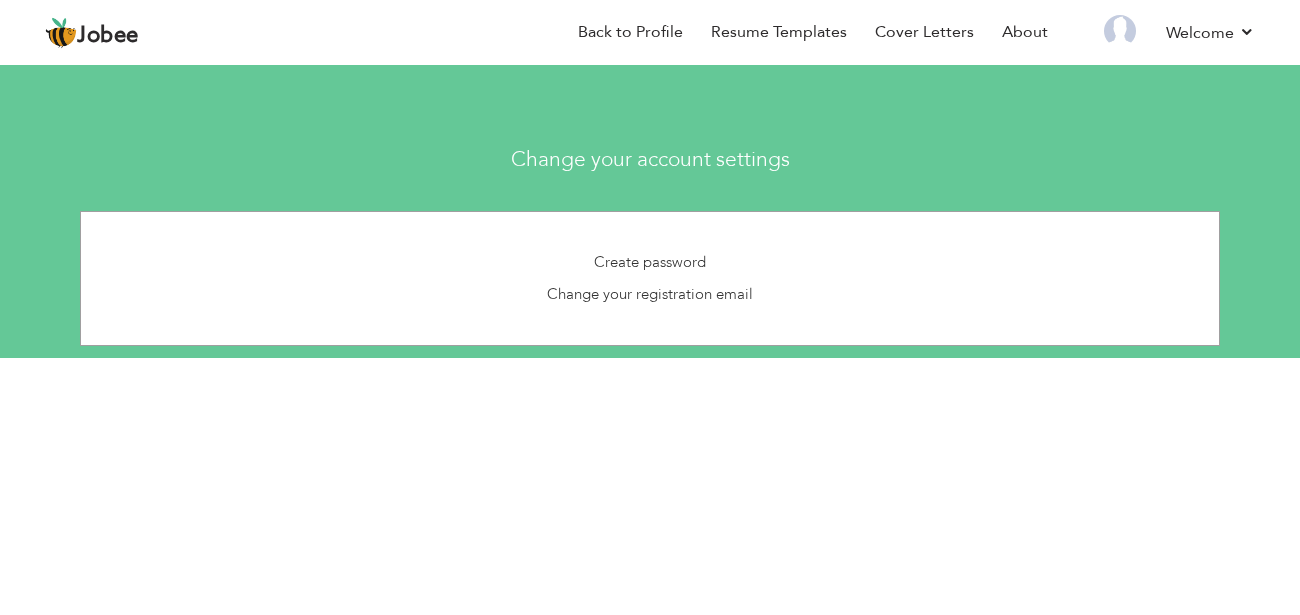 scroll, scrollTop: 0, scrollLeft: 0, axis: both 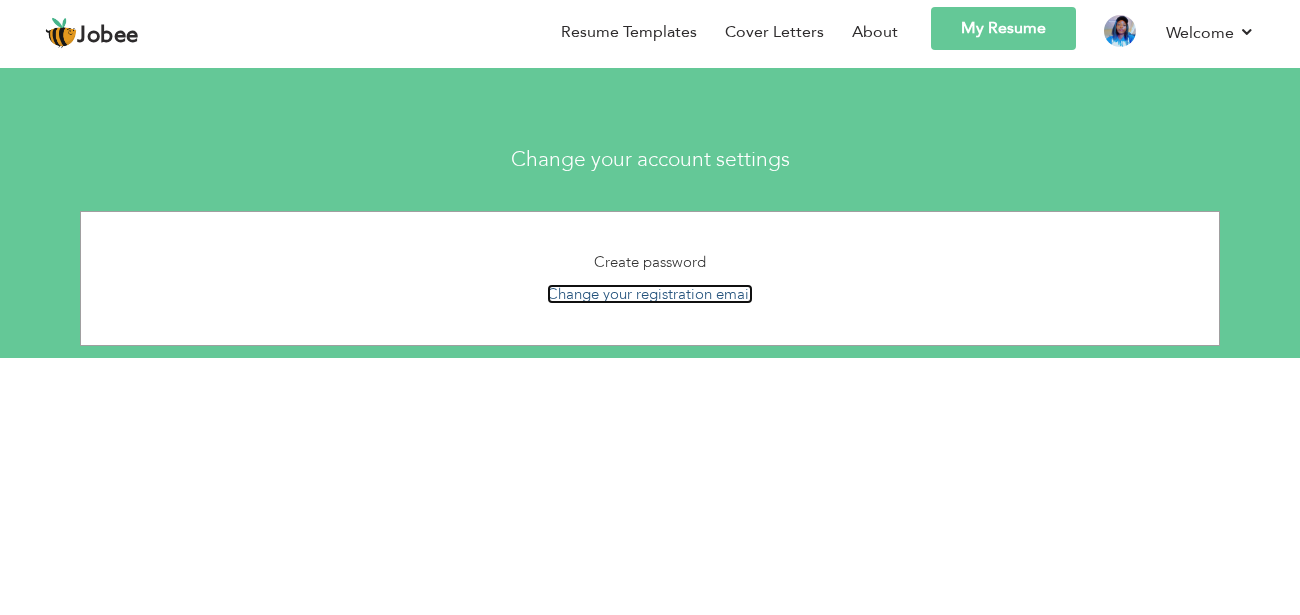 click on "Change your registration email" at bounding box center (650, 294) 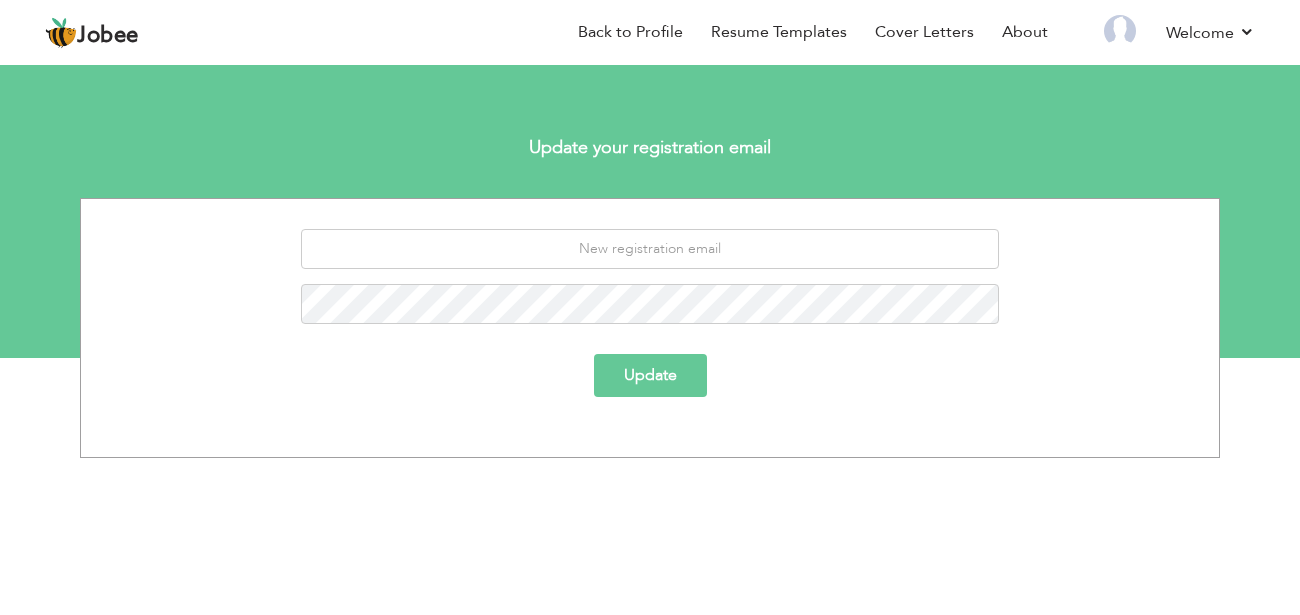 scroll, scrollTop: 0, scrollLeft: 0, axis: both 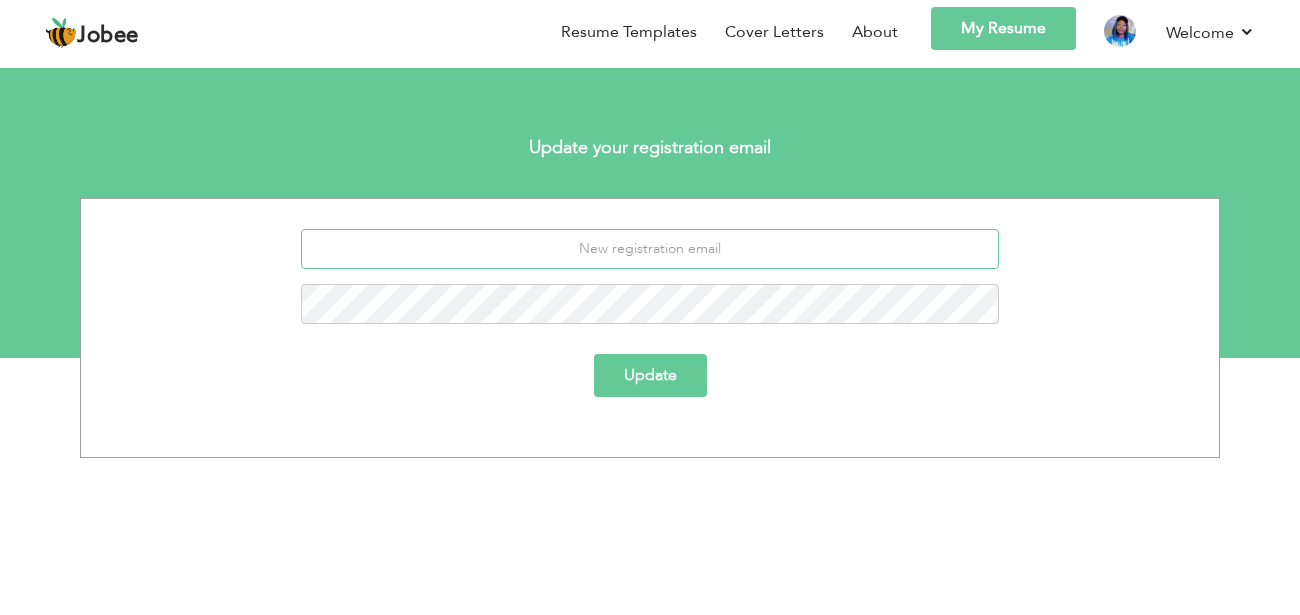click at bounding box center [650, 249] 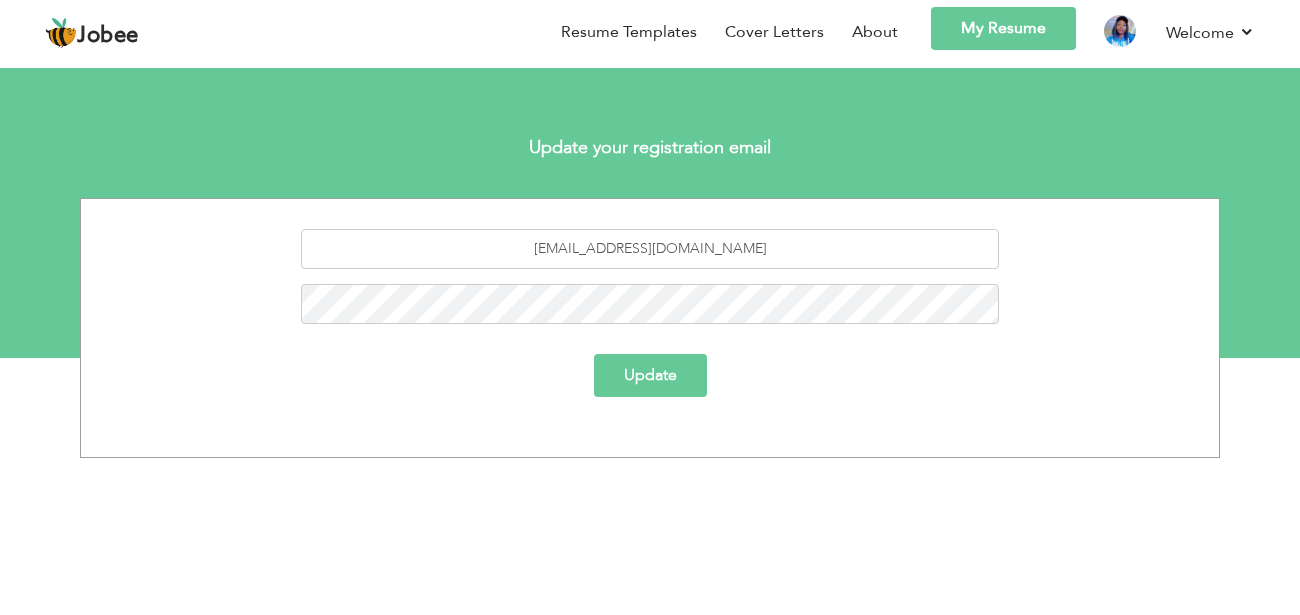 click on "Update" at bounding box center [650, 375] 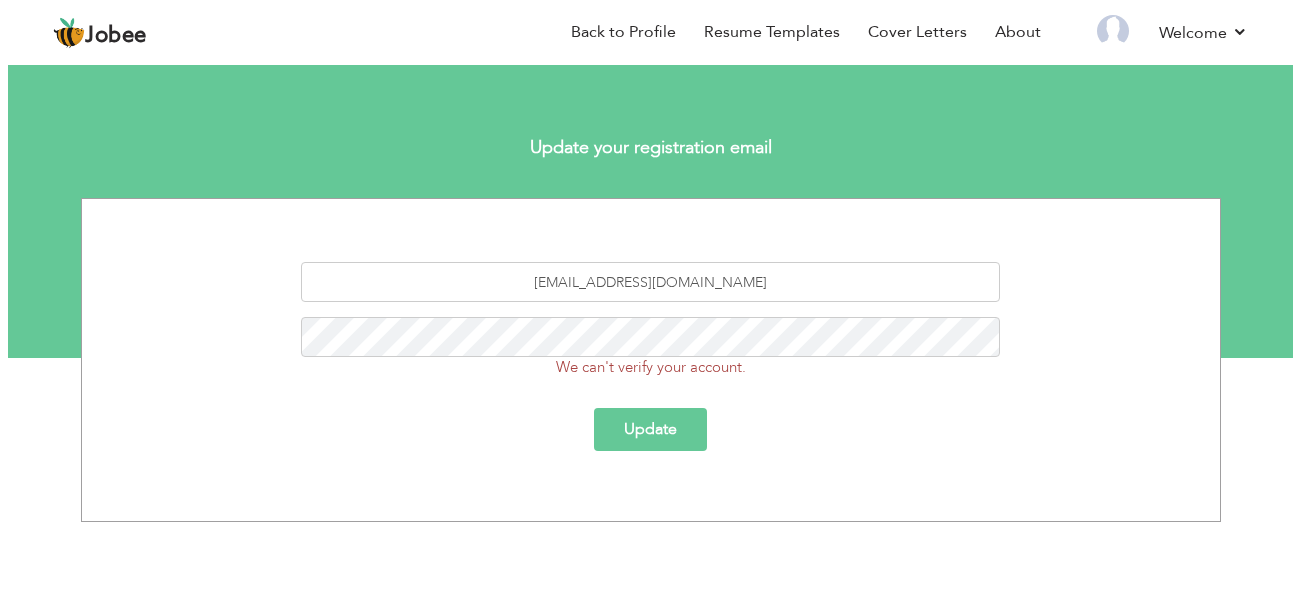 scroll, scrollTop: 0, scrollLeft: 0, axis: both 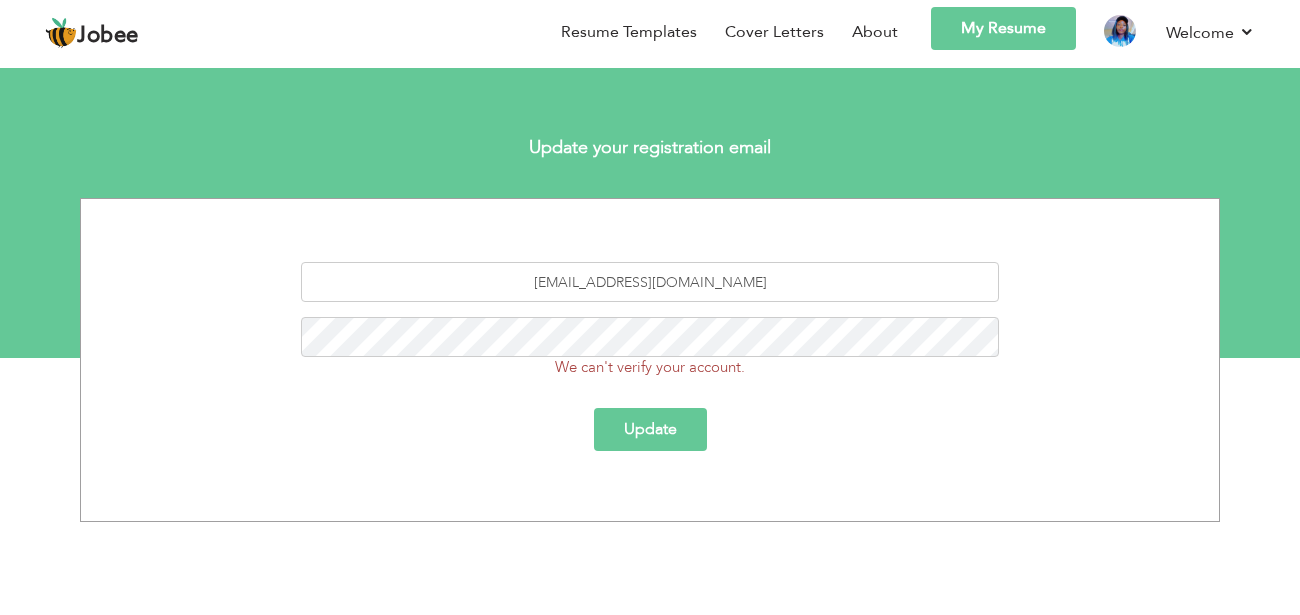 click on "Update" at bounding box center [650, 429] 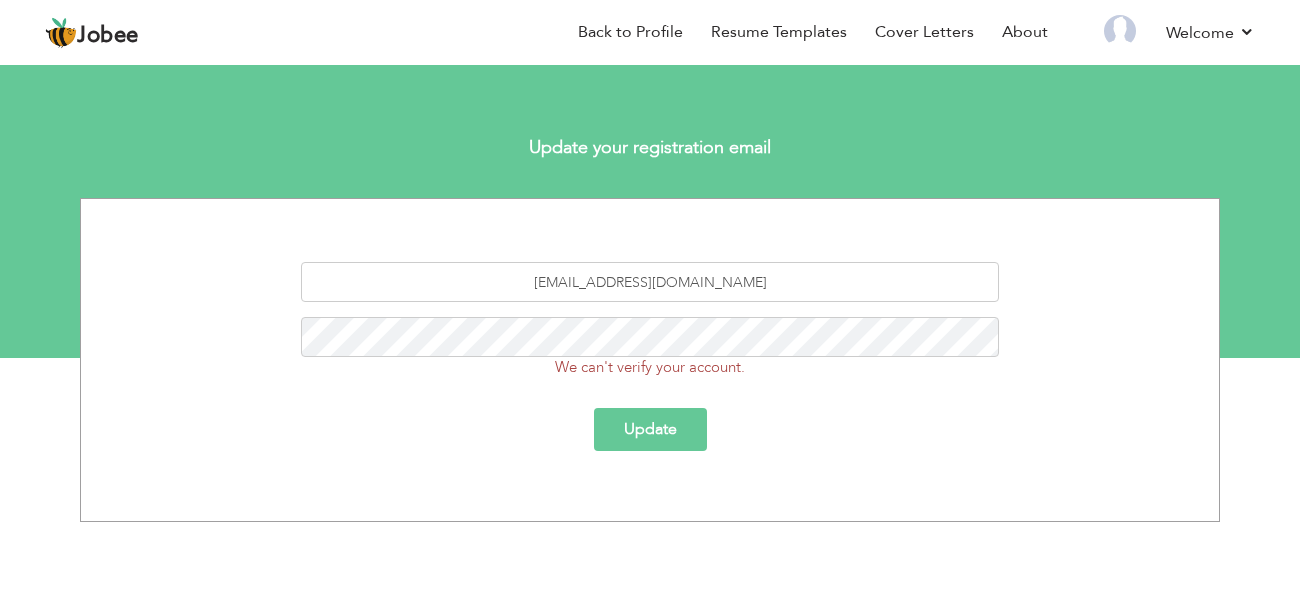 scroll, scrollTop: 0, scrollLeft: 0, axis: both 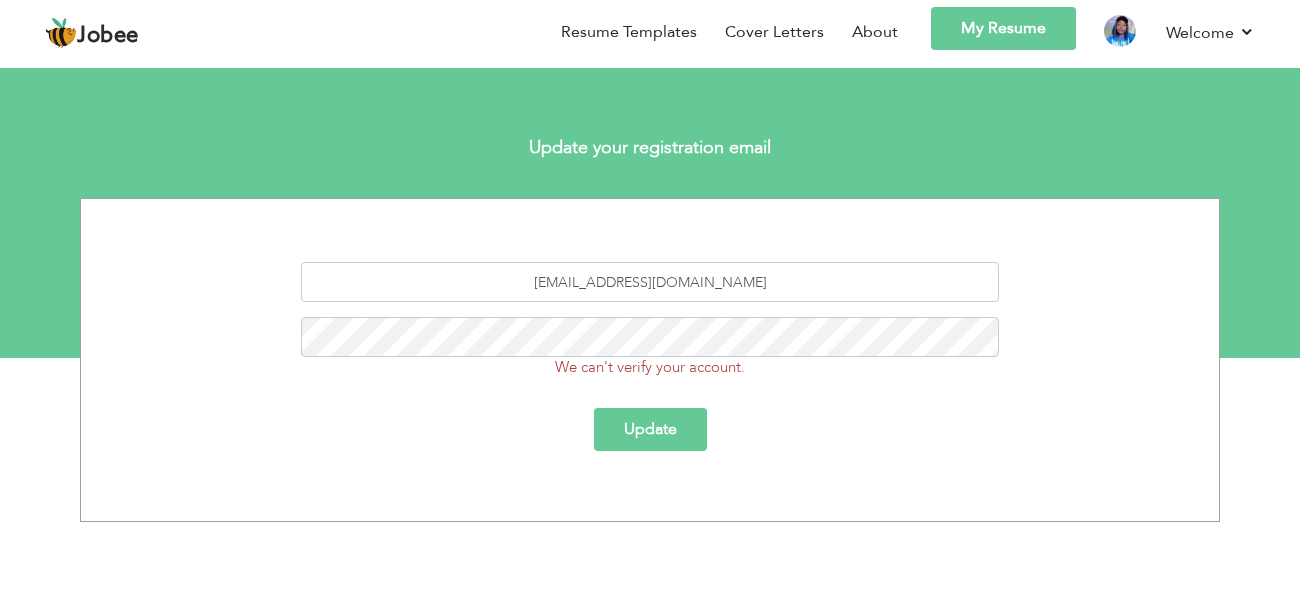 click on "Update" at bounding box center (650, 429) 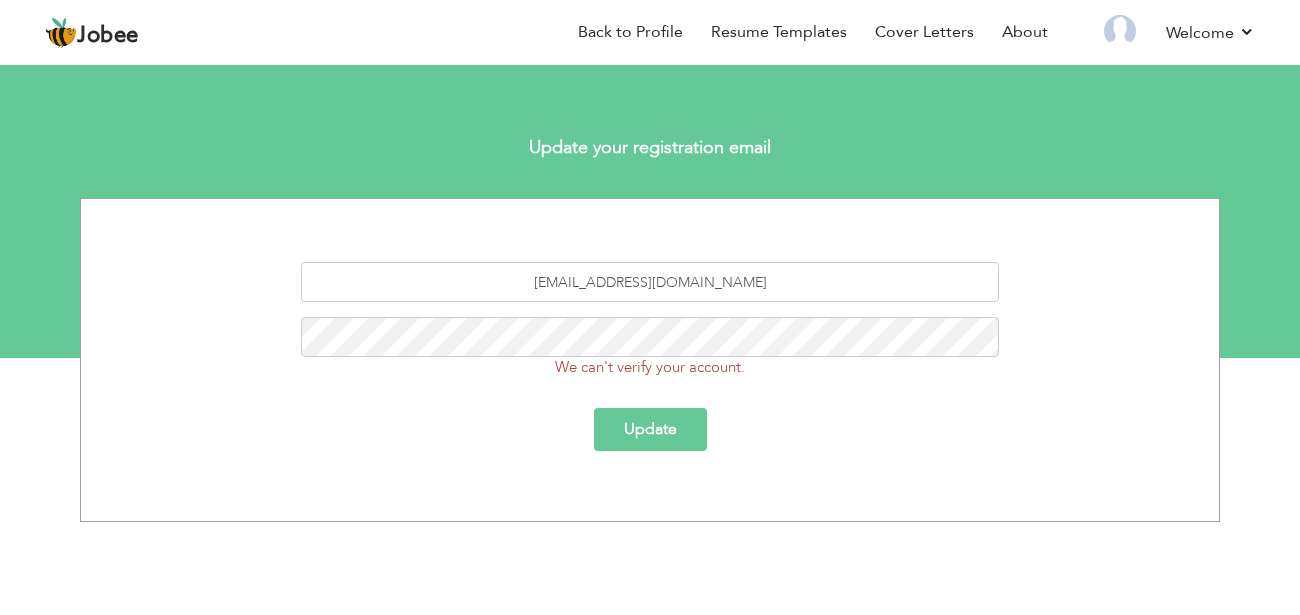 scroll, scrollTop: 0, scrollLeft: 0, axis: both 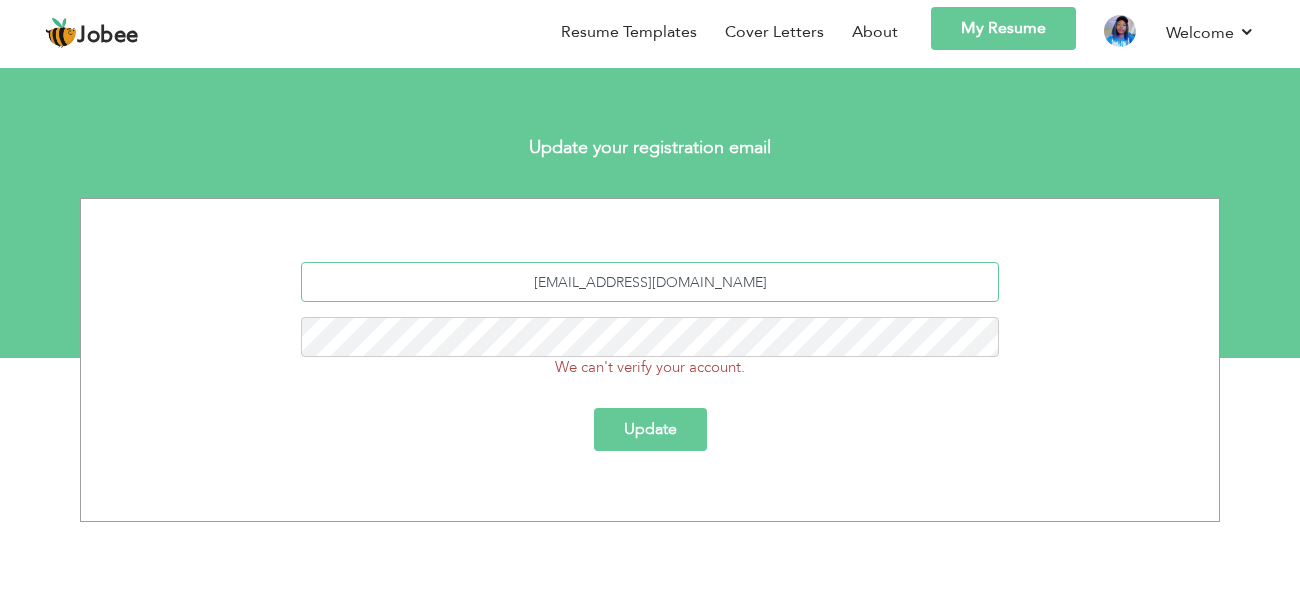 drag, startPoint x: 614, startPoint y: 286, endPoint x: 552, endPoint y: 291, distance: 62.201286 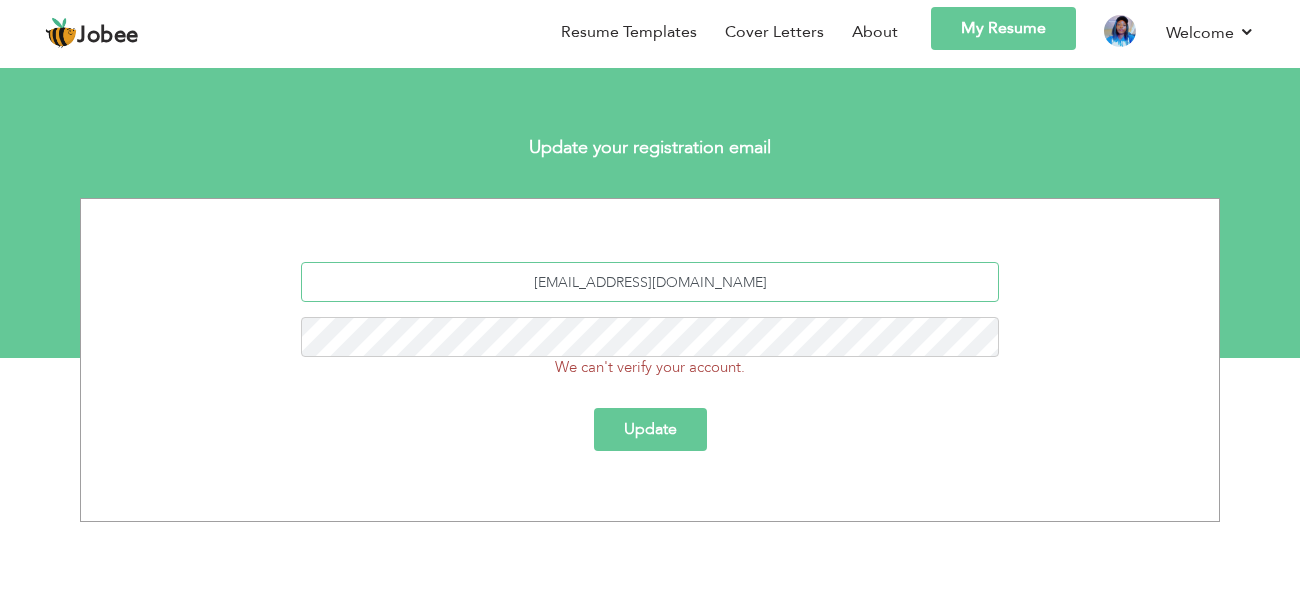 drag, startPoint x: 697, startPoint y: 284, endPoint x: 661, endPoint y: 279, distance: 36.345562 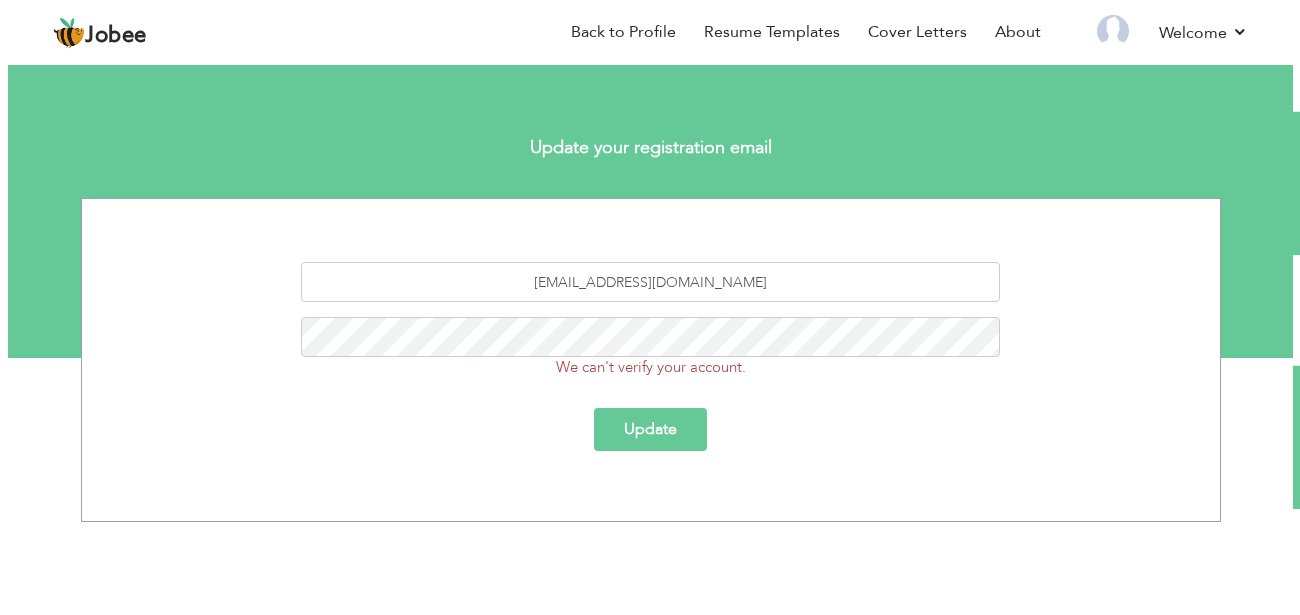 scroll, scrollTop: 0, scrollLeft: 0, axis: both 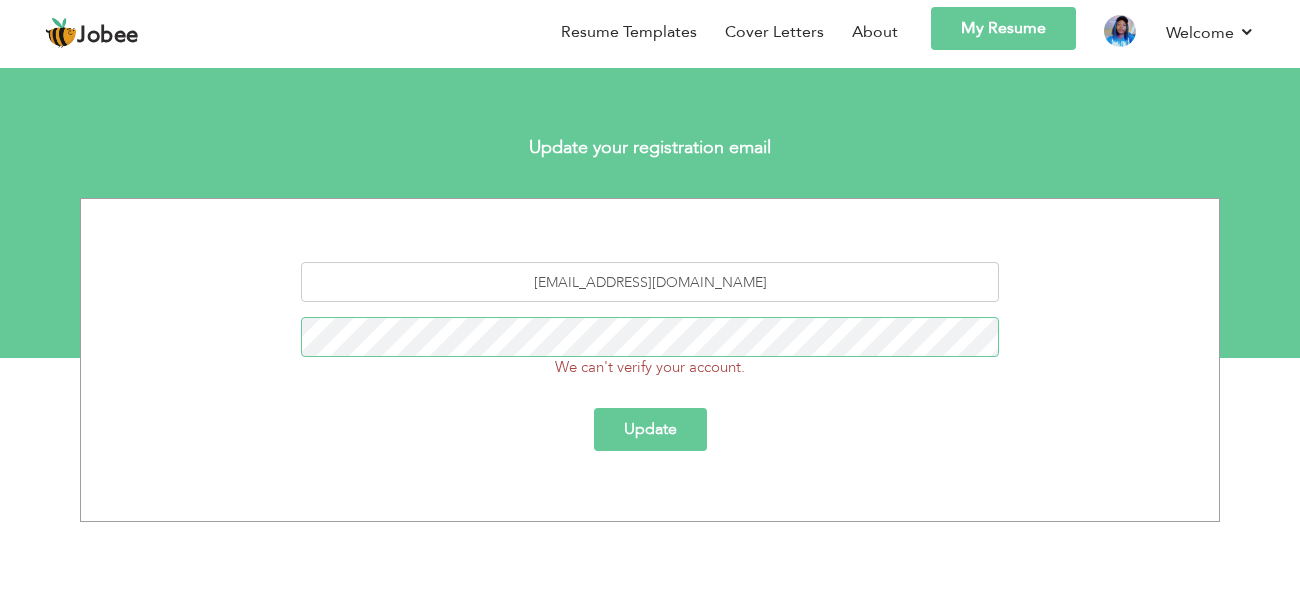 click on "Update" at bounding box center (650, 429) 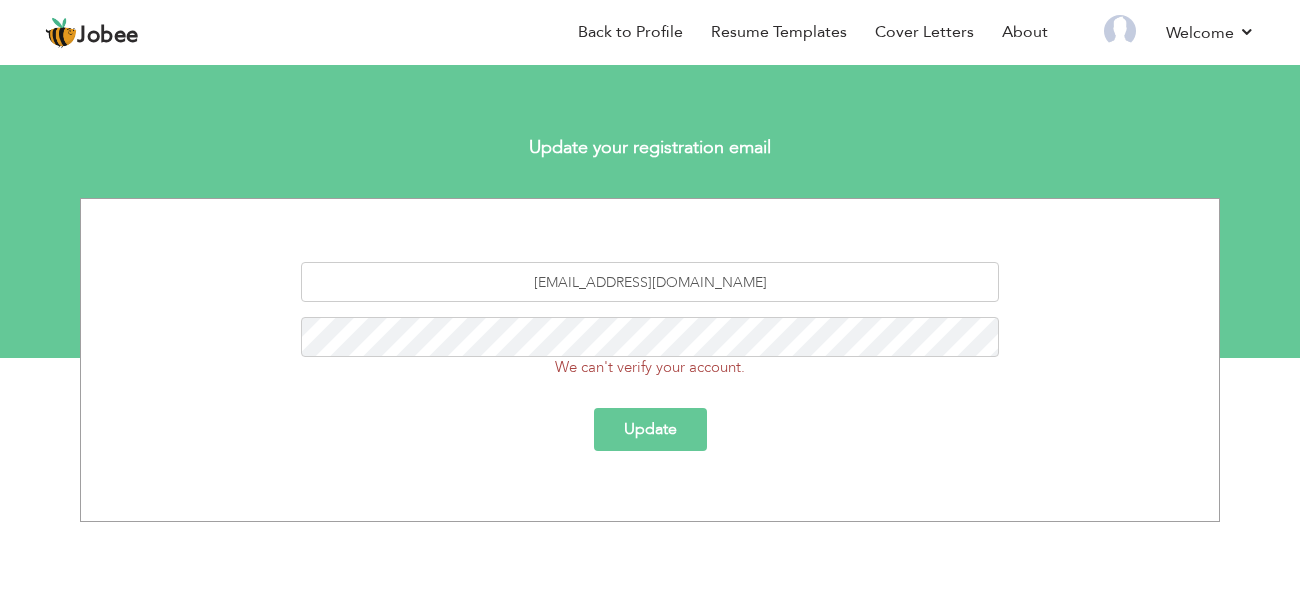 scroll, scrollTop: 0, scrollLeft: 0, axis: both 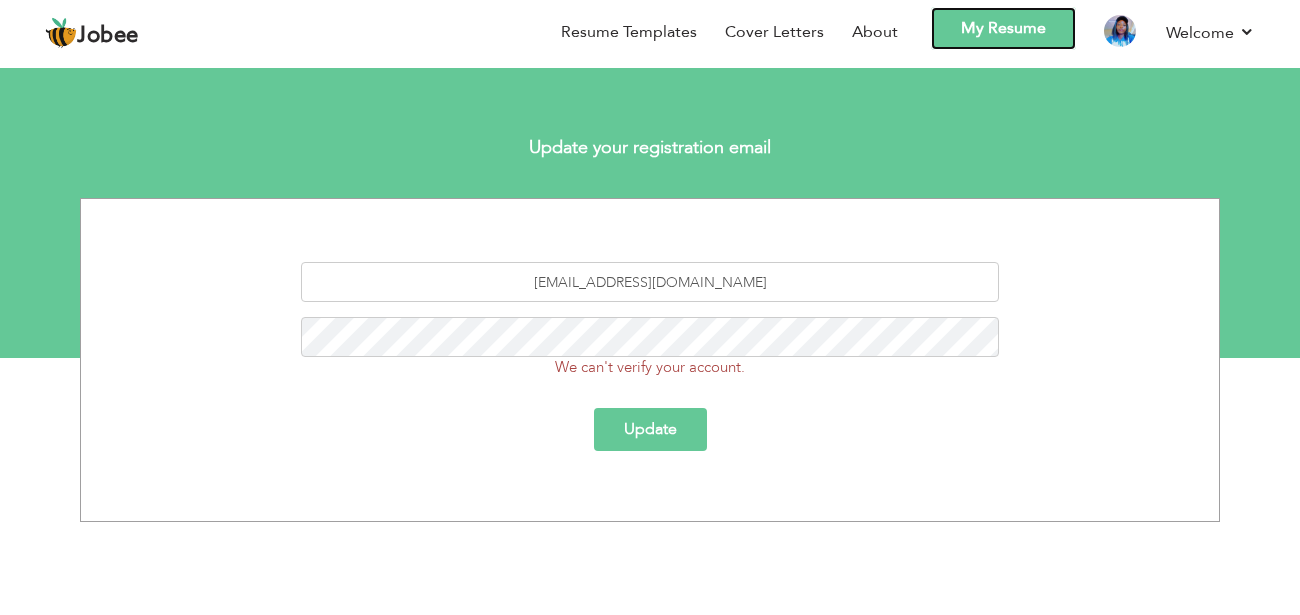 click on "My Resume" at bounding box center (1003, 28) 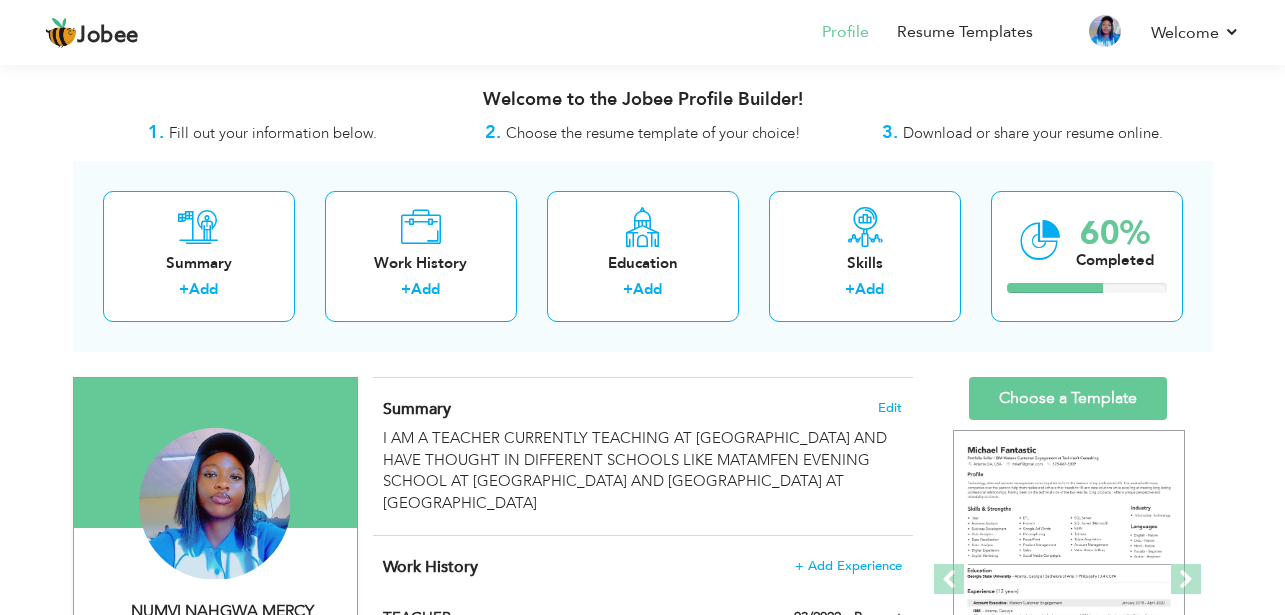 scroll, scrollTop: 798, scrollLeft: 0, axis: vertical 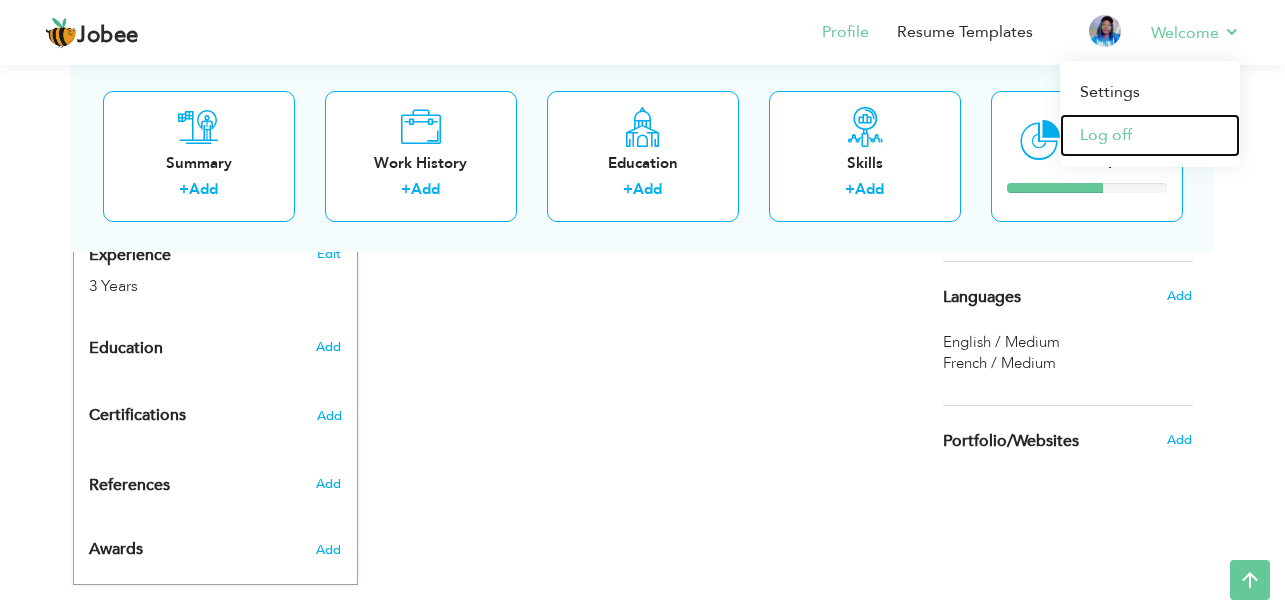 click on "Log off" at bounding box center [1150, 135] 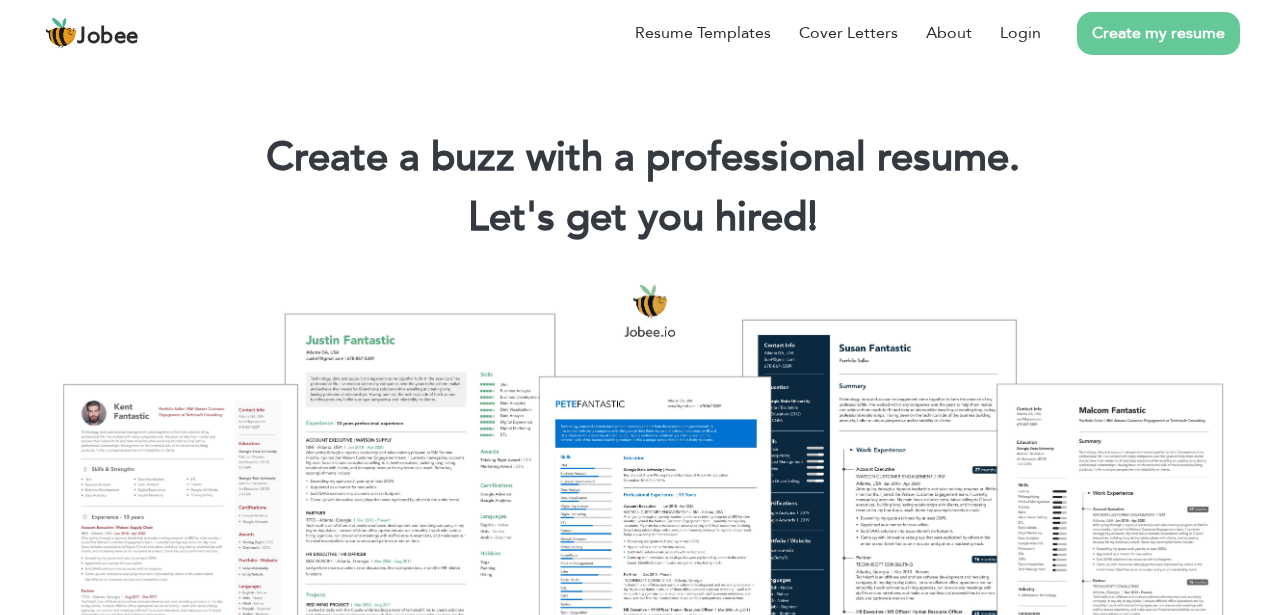 scroll, scrollTop: 0, scrollLeft: 0, axis: both 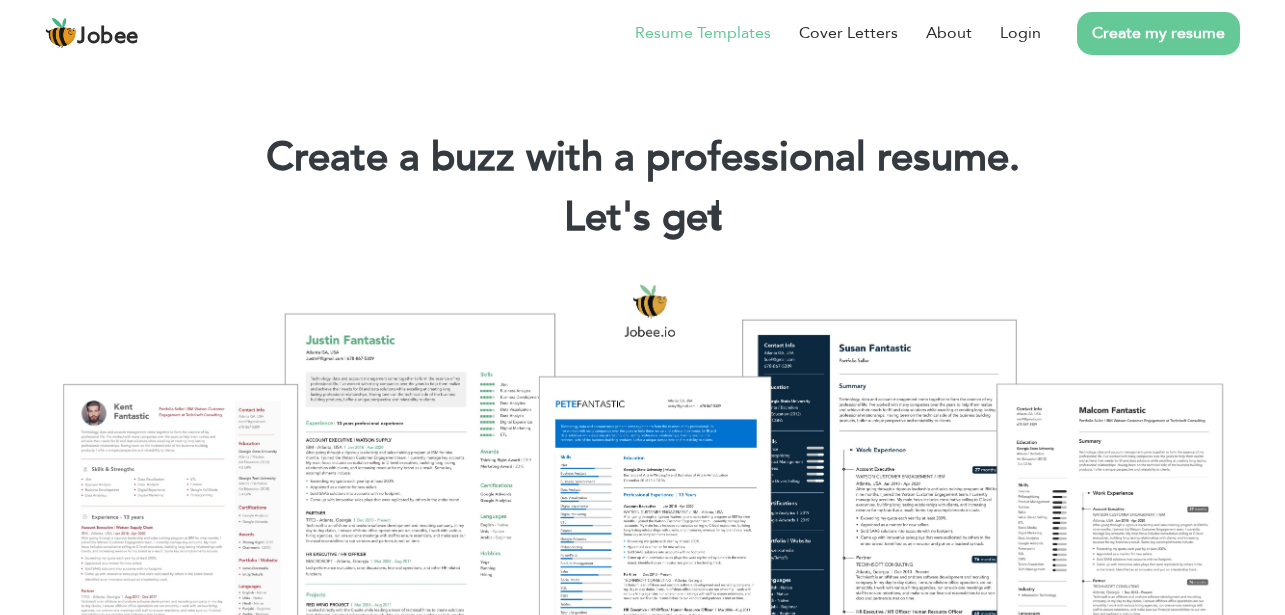 click on "Resume Templates" at bounding box center [703, 33] 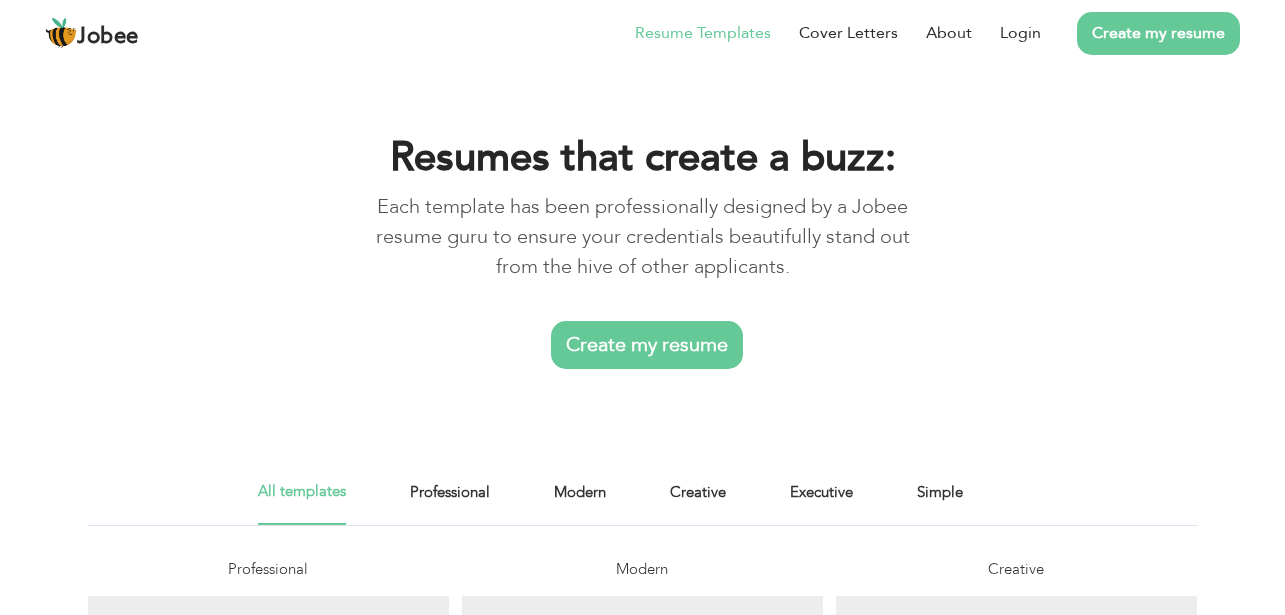 scroll, scrollTop: 0, scrollLeft: 0, axis: both 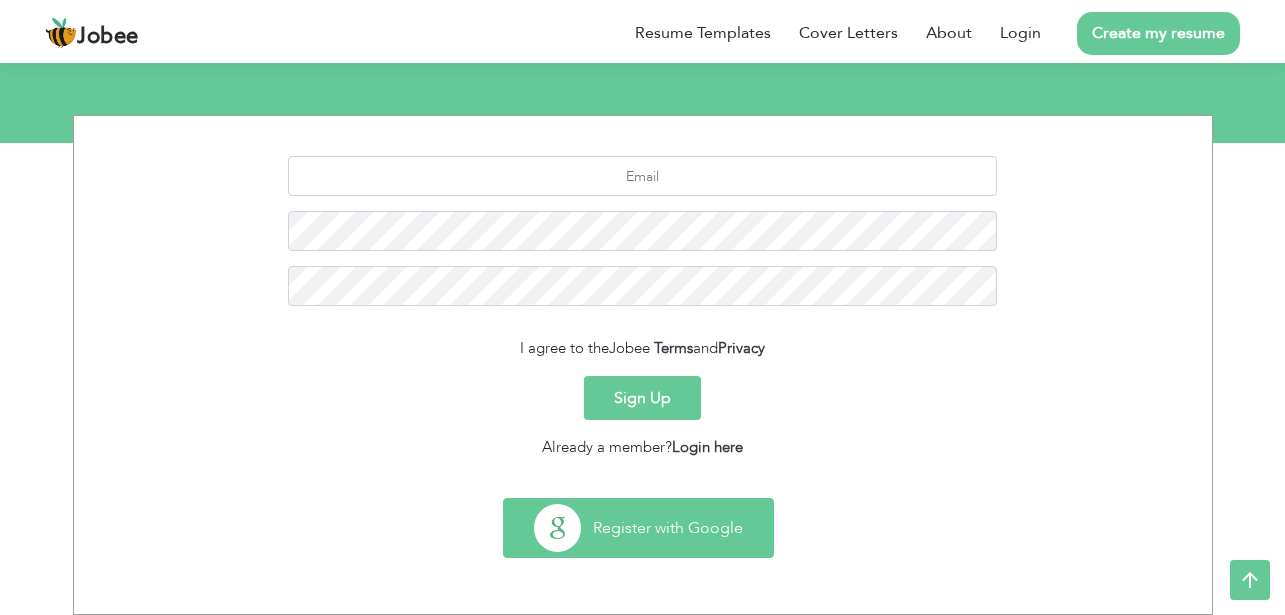 click on "Register with Google" at bounding box center [638, 528] 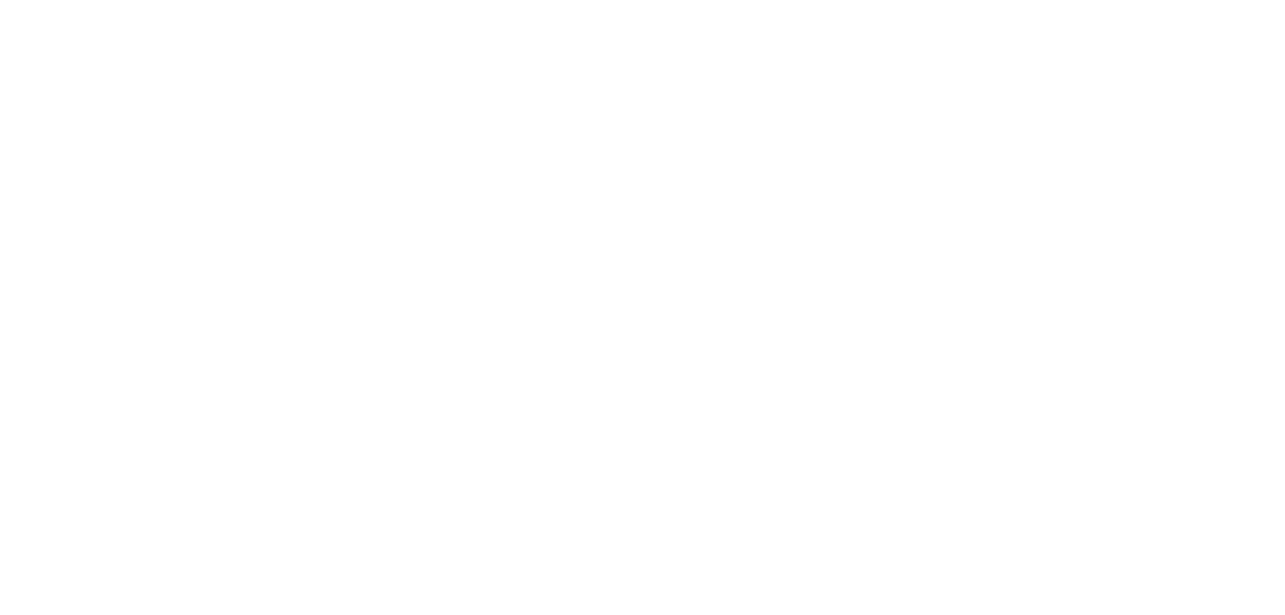 scroll, scrollTop: 0, scrollLeft: 0, axis: both 